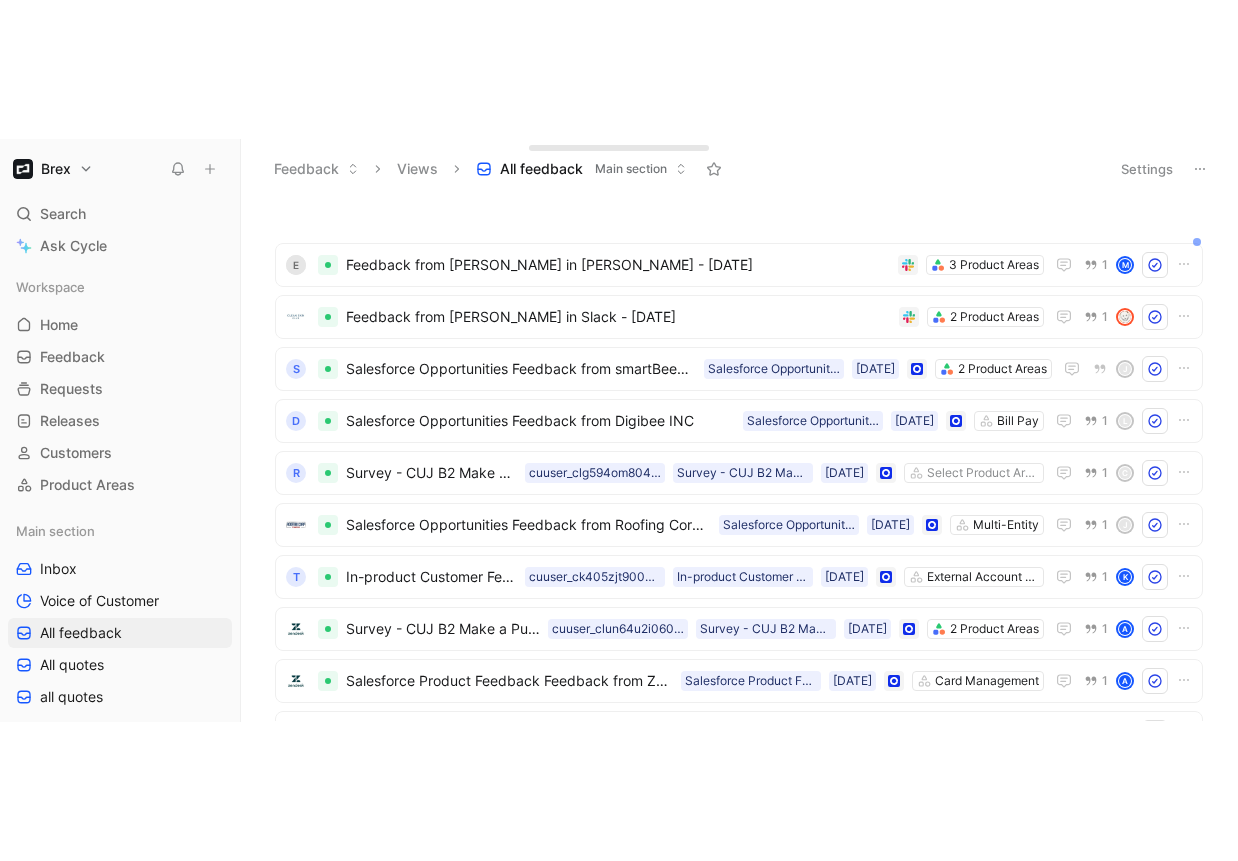scroll, scrollTop: 0, scrollLeft: 0, axis: both 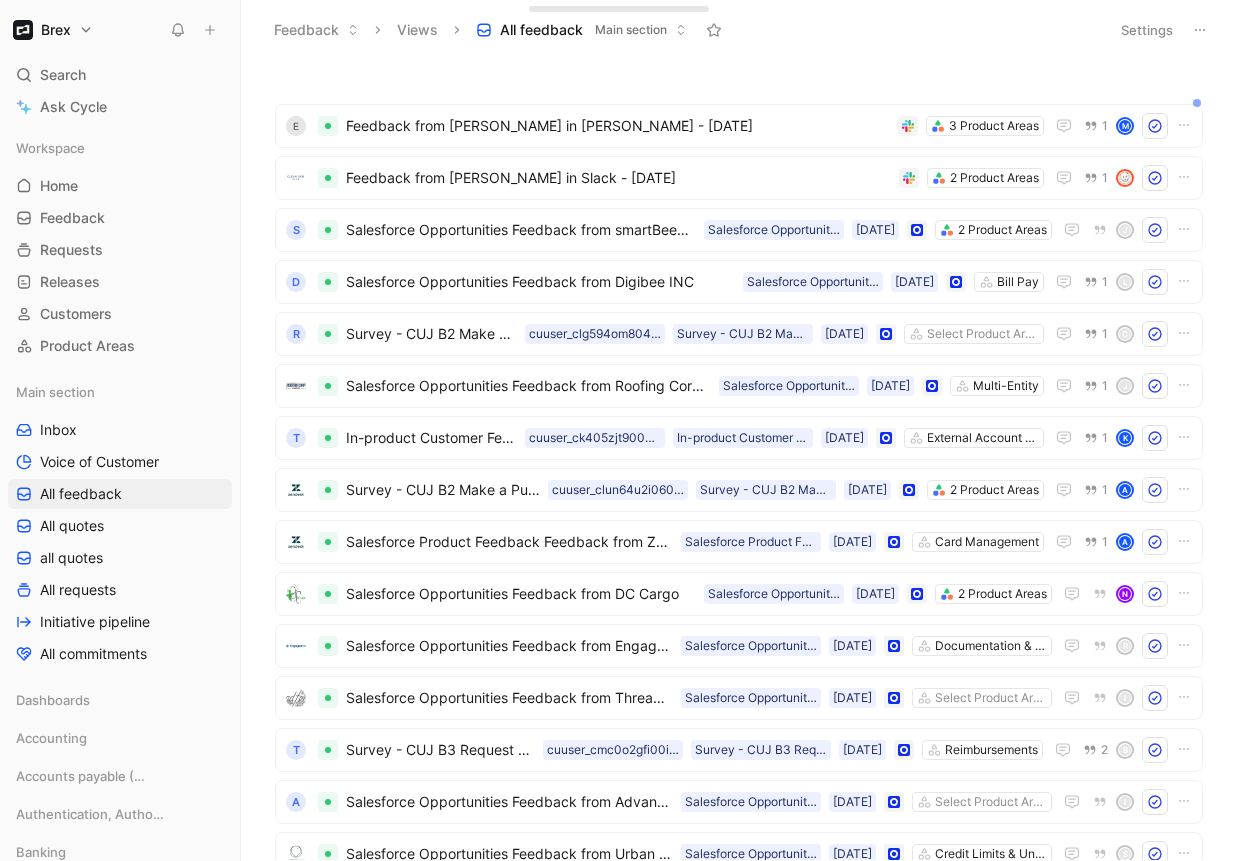 click on "Brex Search ⌘ K Ask Cycle Workspace Home G then H Feedback G then F Requests G then R Releases G then L Customers Product Areas Main section Inbox Voice of Customer All feedback All quotes all quotes All requests Initiative pipeline All commitments Dashboards Accounting Accounts payable (AP) Authentication, Authorization & Auditing Banking Card Company Management Credit Expense managment Loyalty Platform Capabilities Travel AI monitoring Other
To pick up a draggable item, press the space bar.
While dragging, use the arrow keys to move the item.
Press space again to drop the item in its new position, or press escape to cancel.
Help center Invite member Feedback Views All feedback Main section Settings E Feedback from [PERSON_NAME] in [PERSON_NAME] - [DATE] 3 Product Areas 1 M Feedback from Karim in [GEOGRAPHIC_DATA] - [DATE] 2 Product Areas 1 s Salesforce Opportunities Feedback from smartBeemo, LLC 2 Product Areas [DATE] Salesforce Opportunities [PERSON_NAME] Bill Pay [DATE] 1 L R [DATE]" at bounding box center [619, 430] 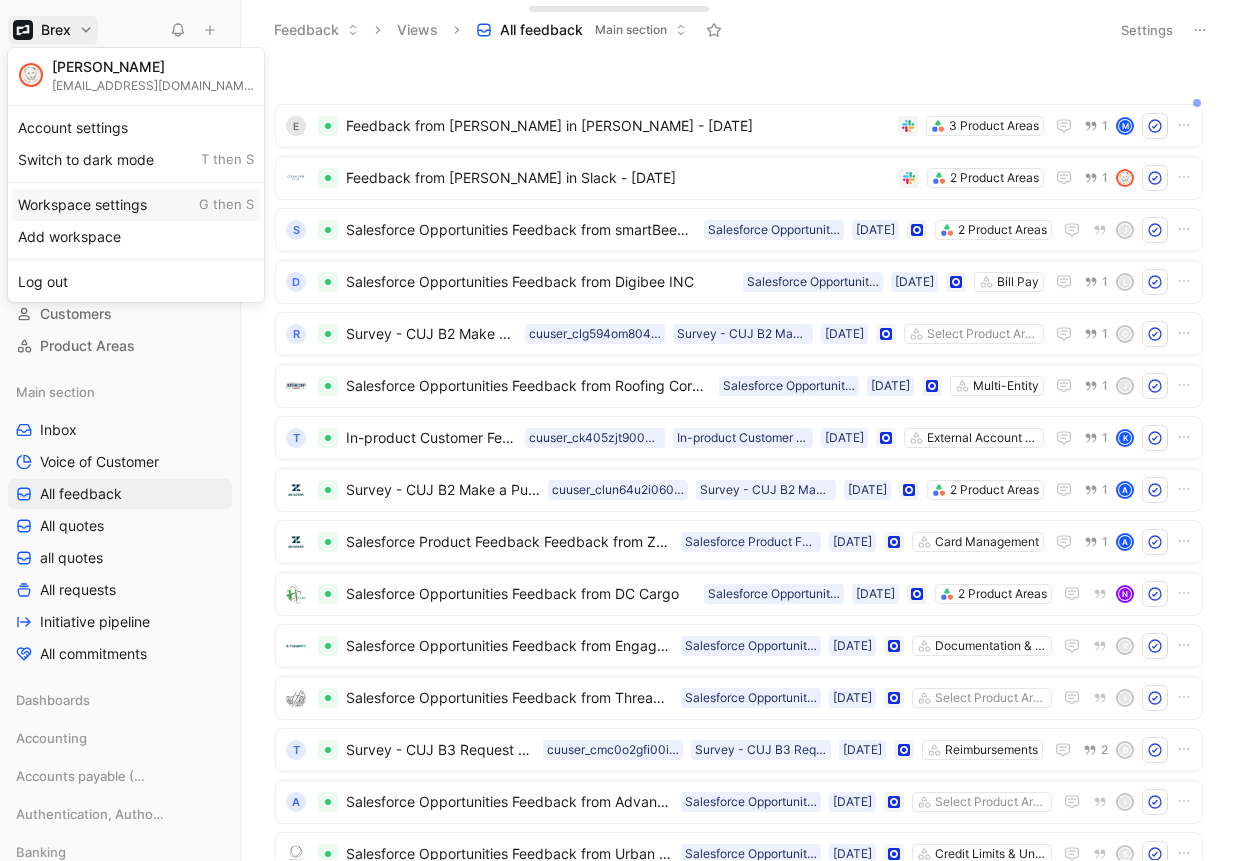 click on "Workspace settings G then S" at bounding box center [136, 205] 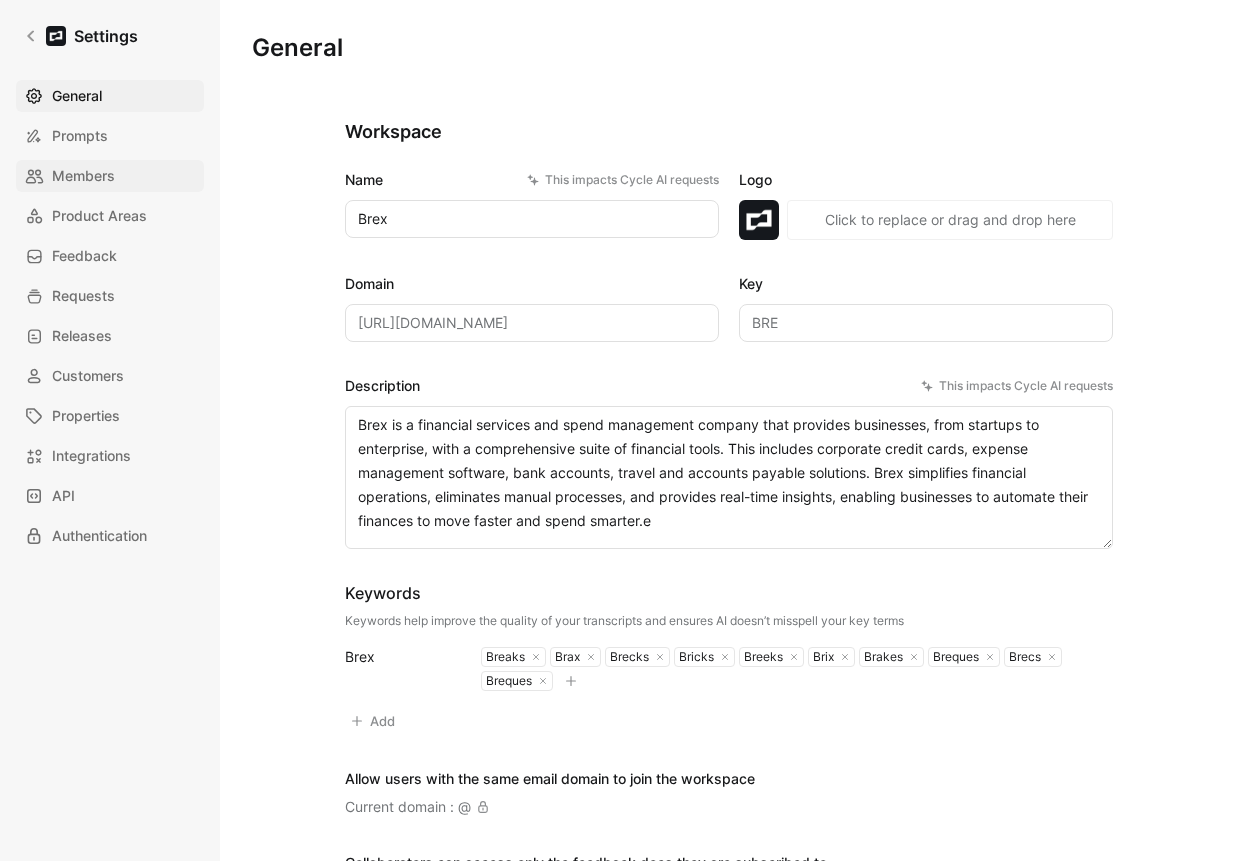 click on "Members" at bounding box center (110, 176) 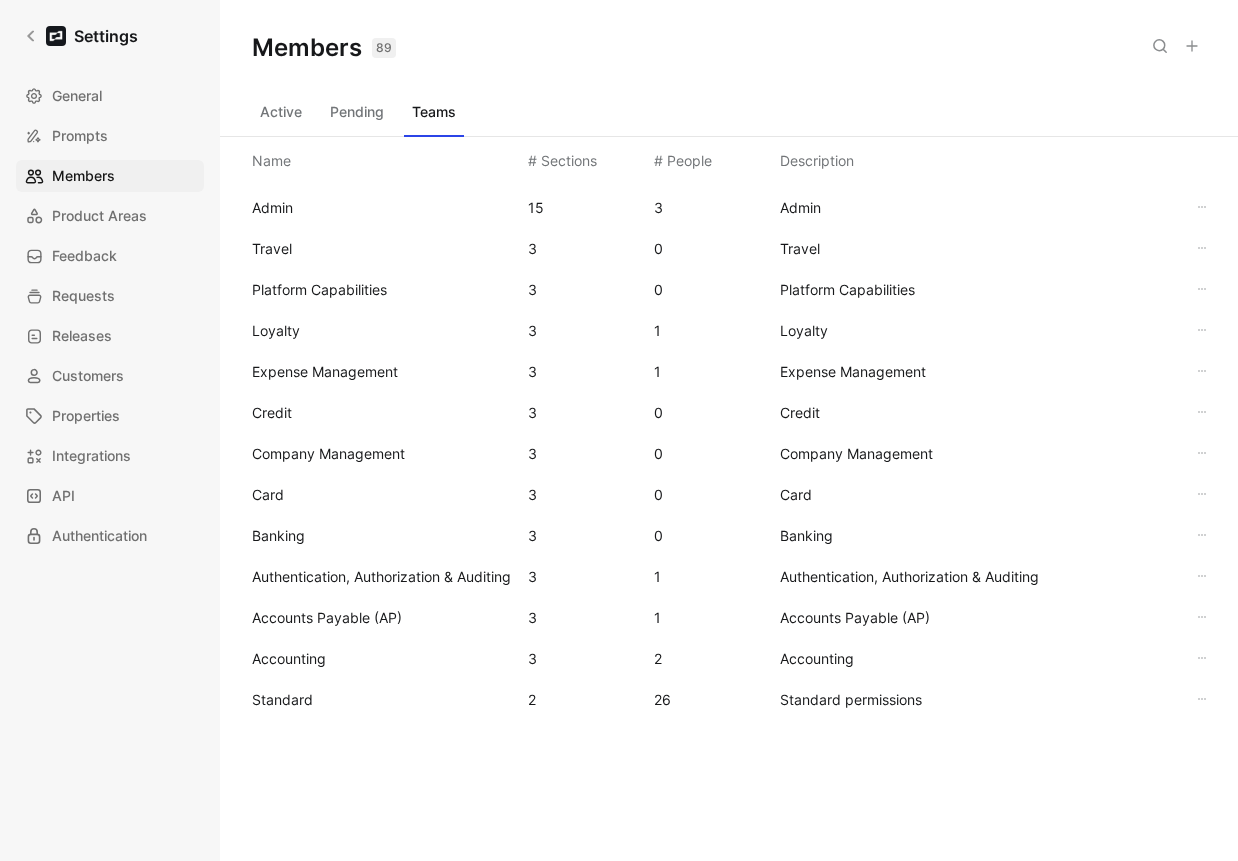click on "Standard" at bounding box center [382, 700] 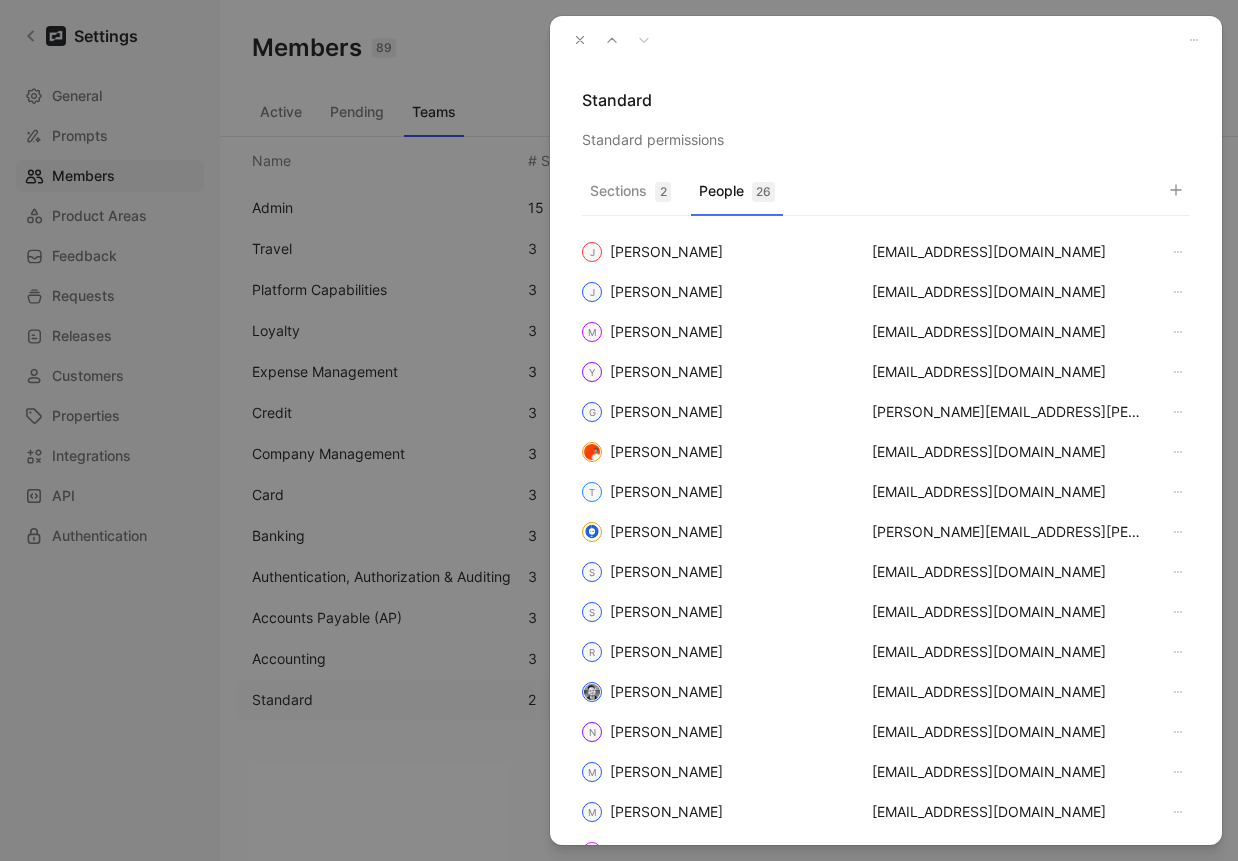 click on "People 26" at bounding box center [737, 196] 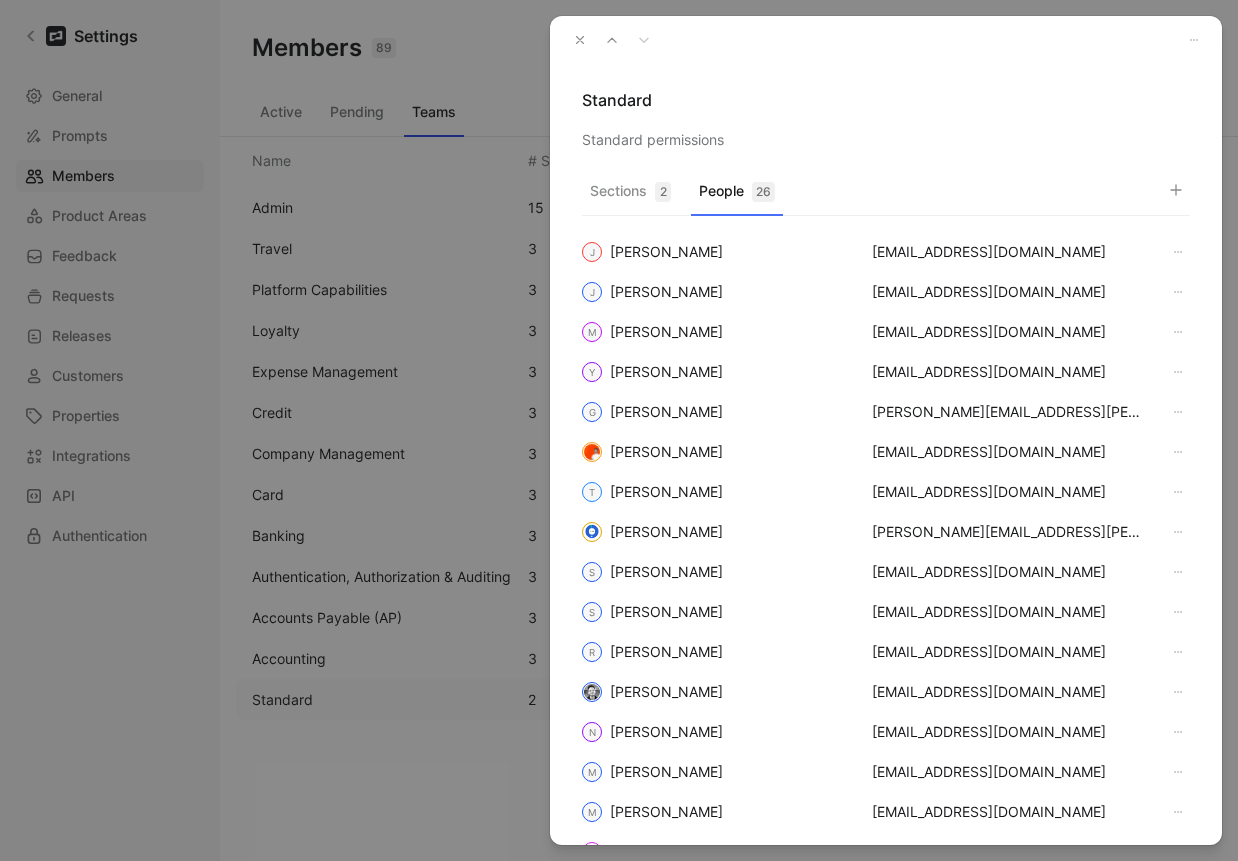 click 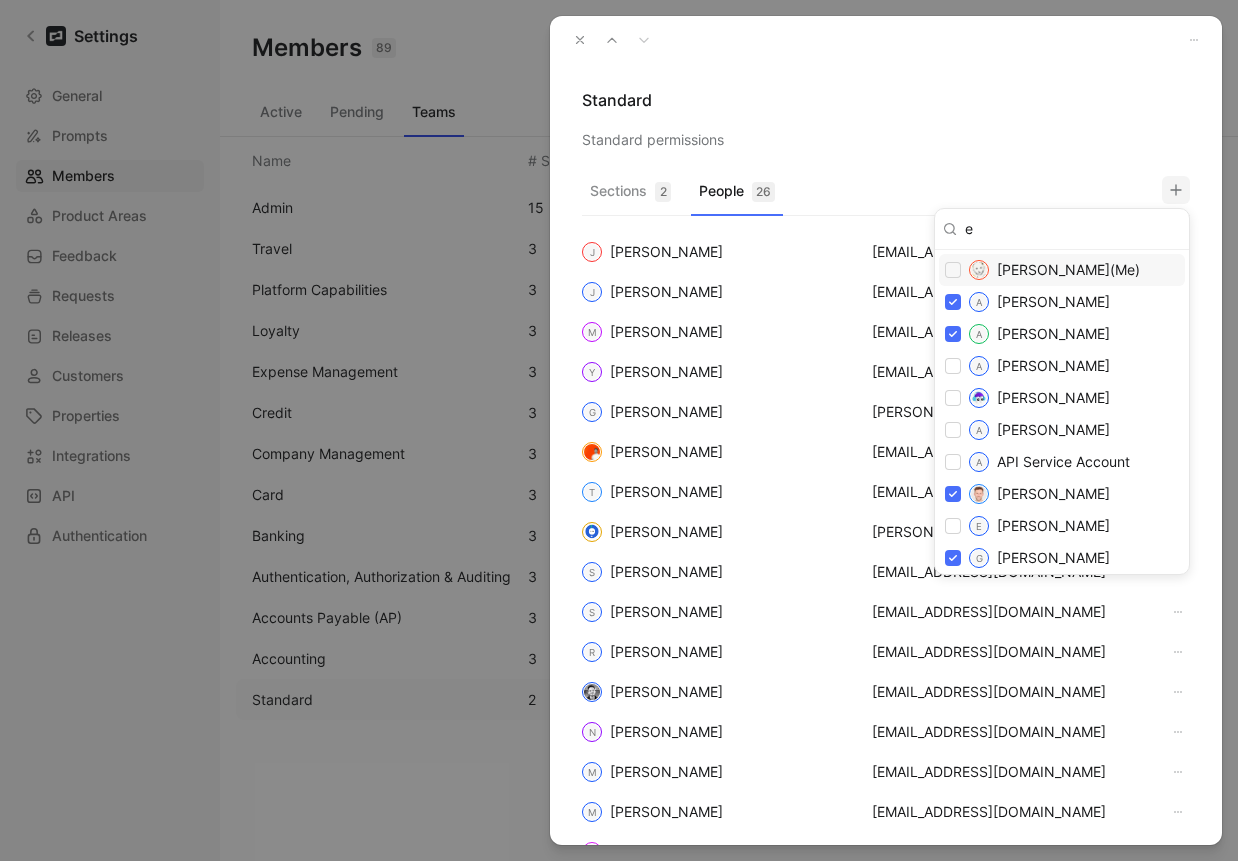 type on "er" 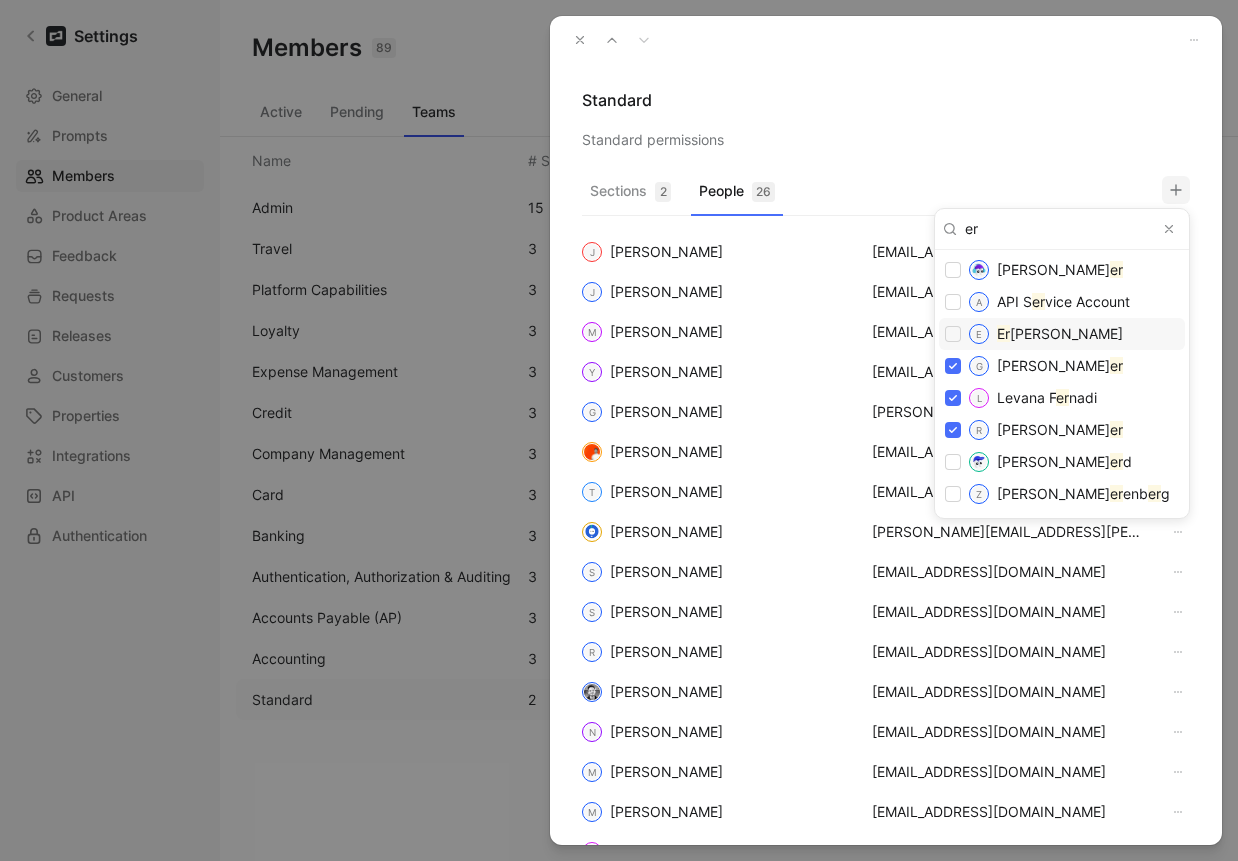click at bounding box center [953, 334] 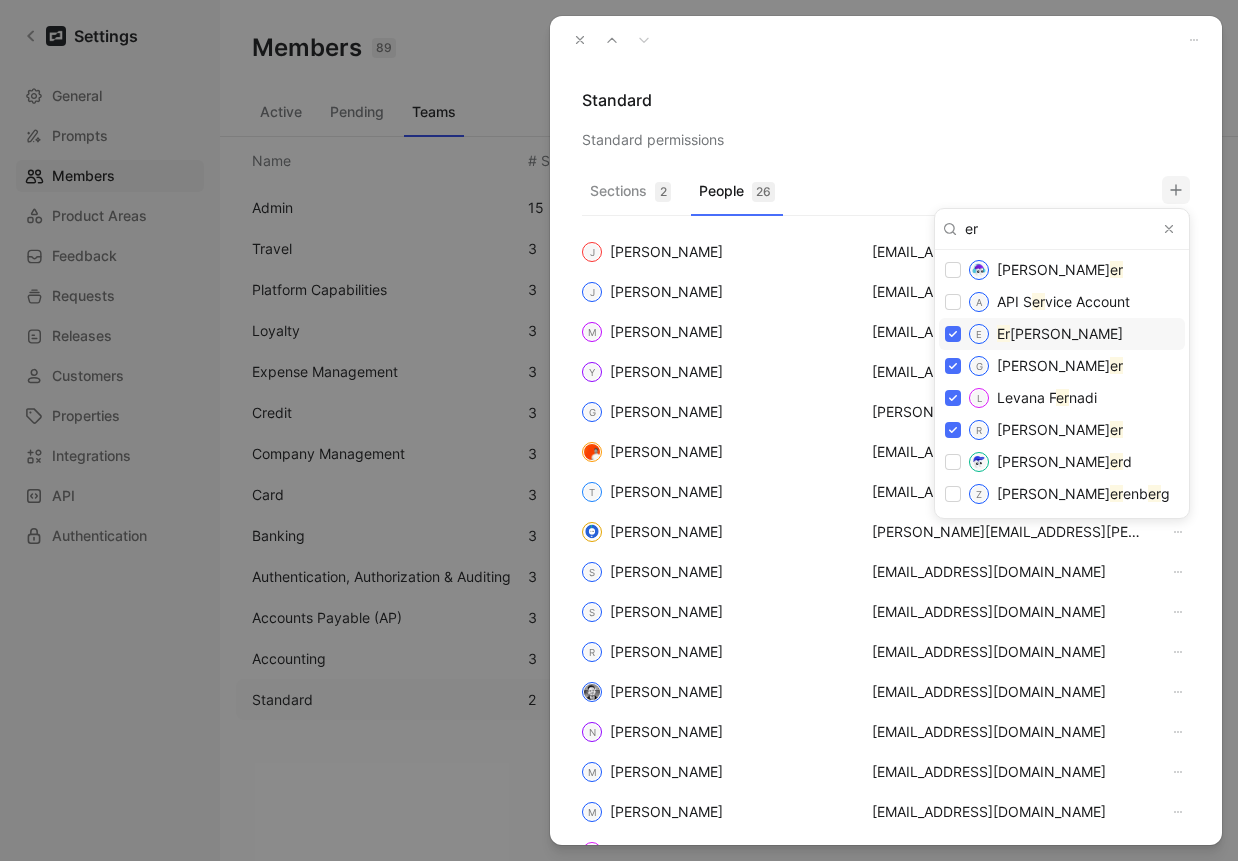 checkbox on "true" 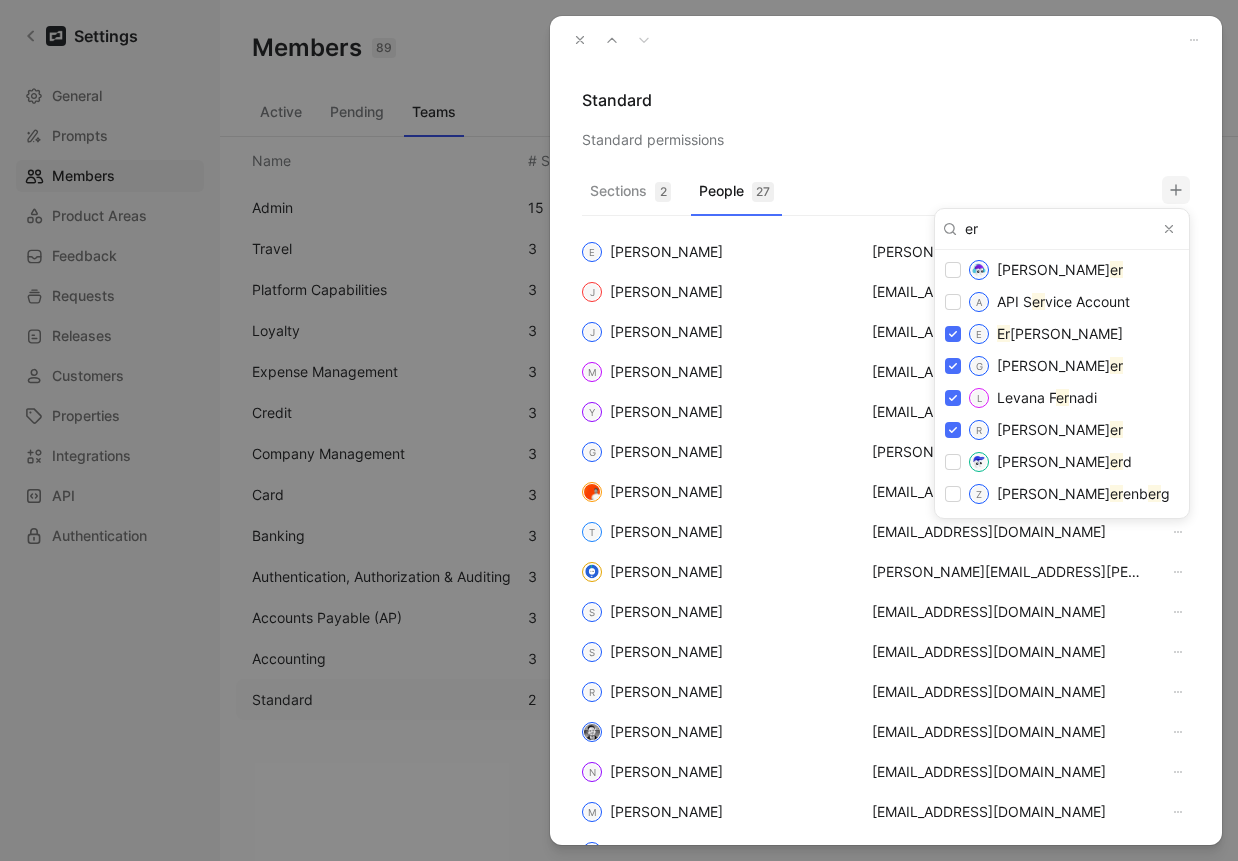 click at bounding box center (619, 430) 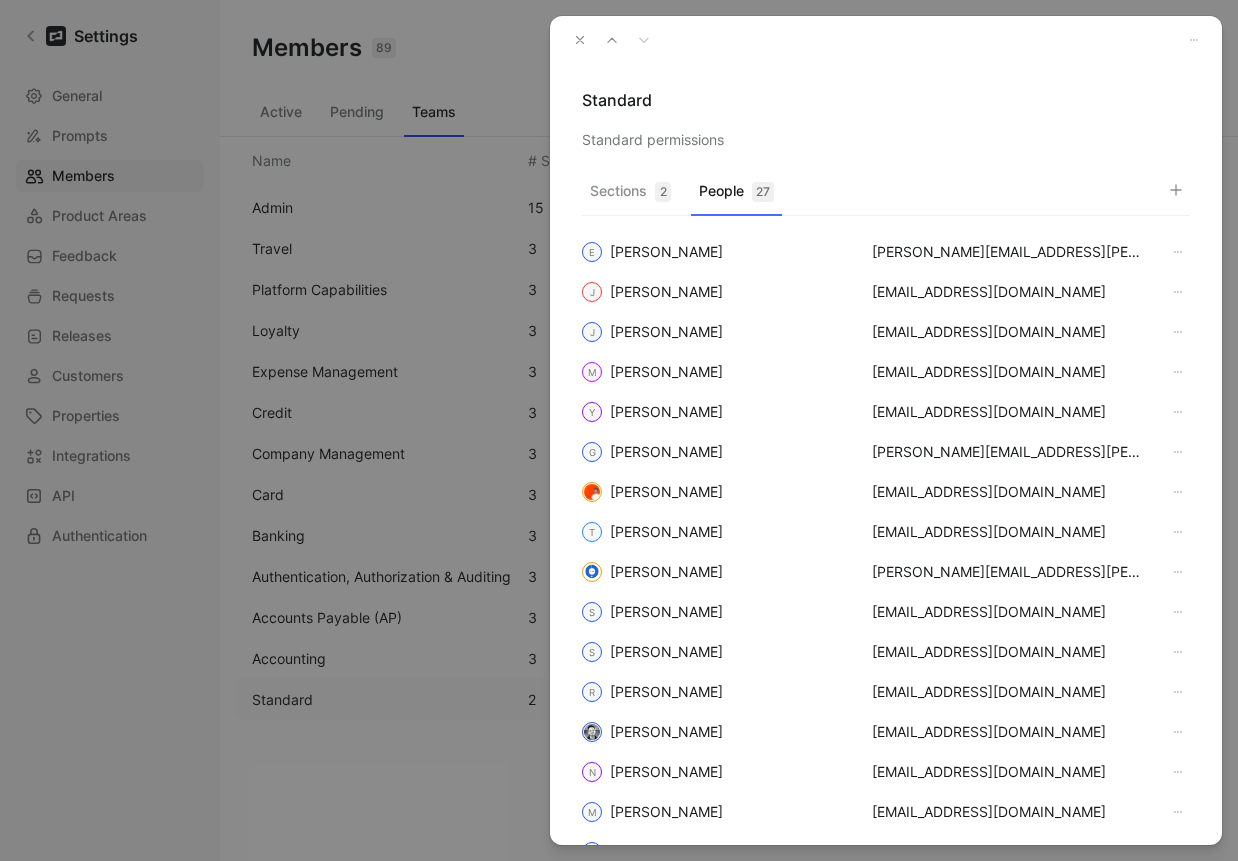 click 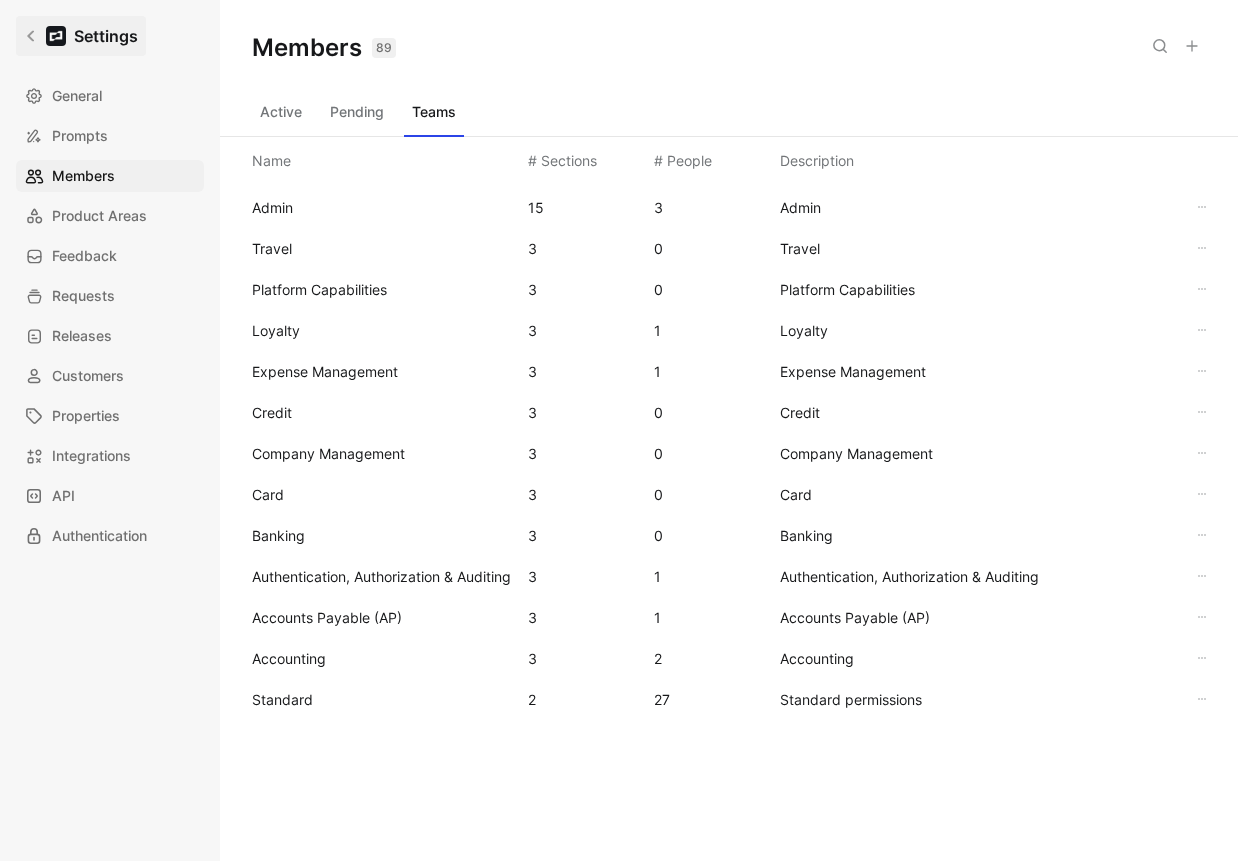 click 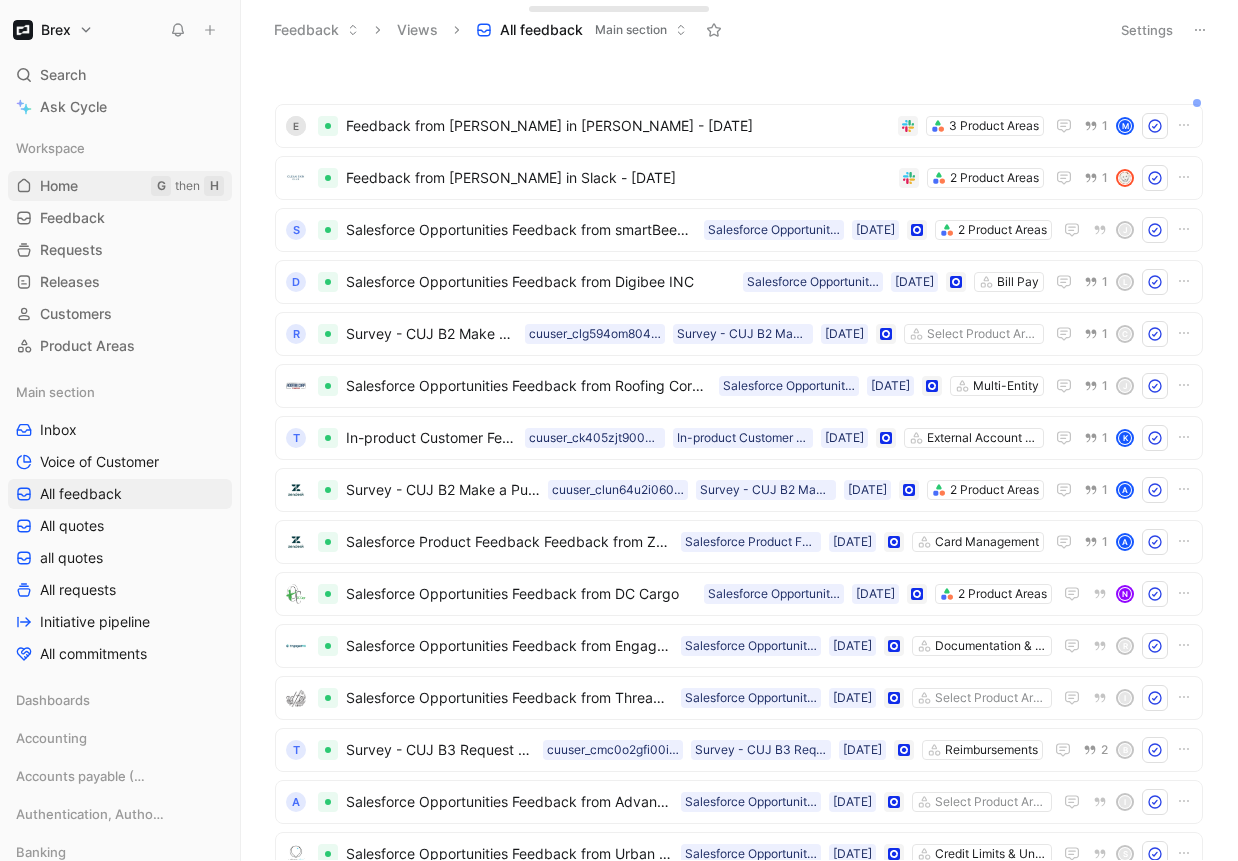 click on "Home" at bounding box center (59, 186) 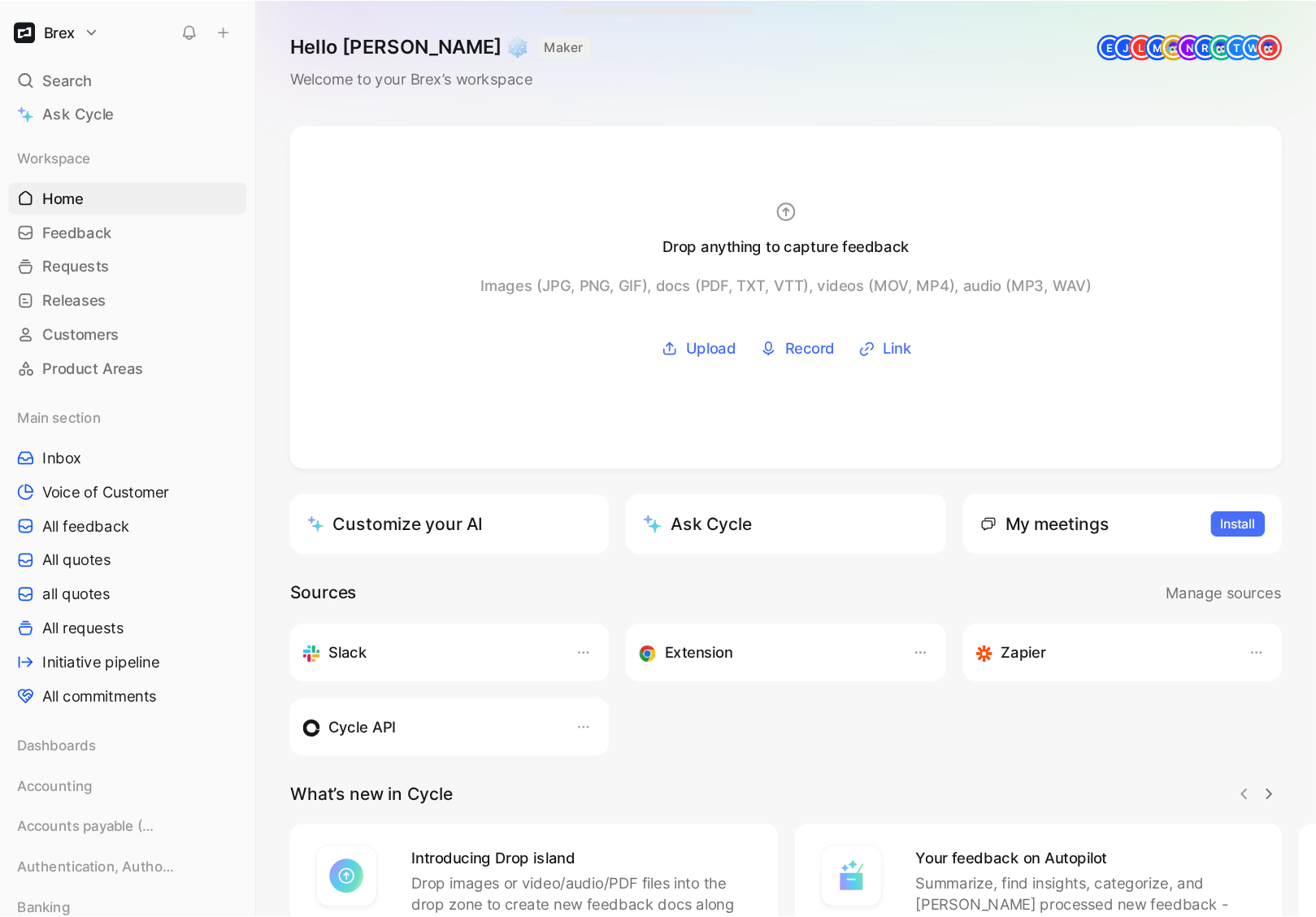 scroll, scrollTop: 0, scrollLeft: 0, axis: both 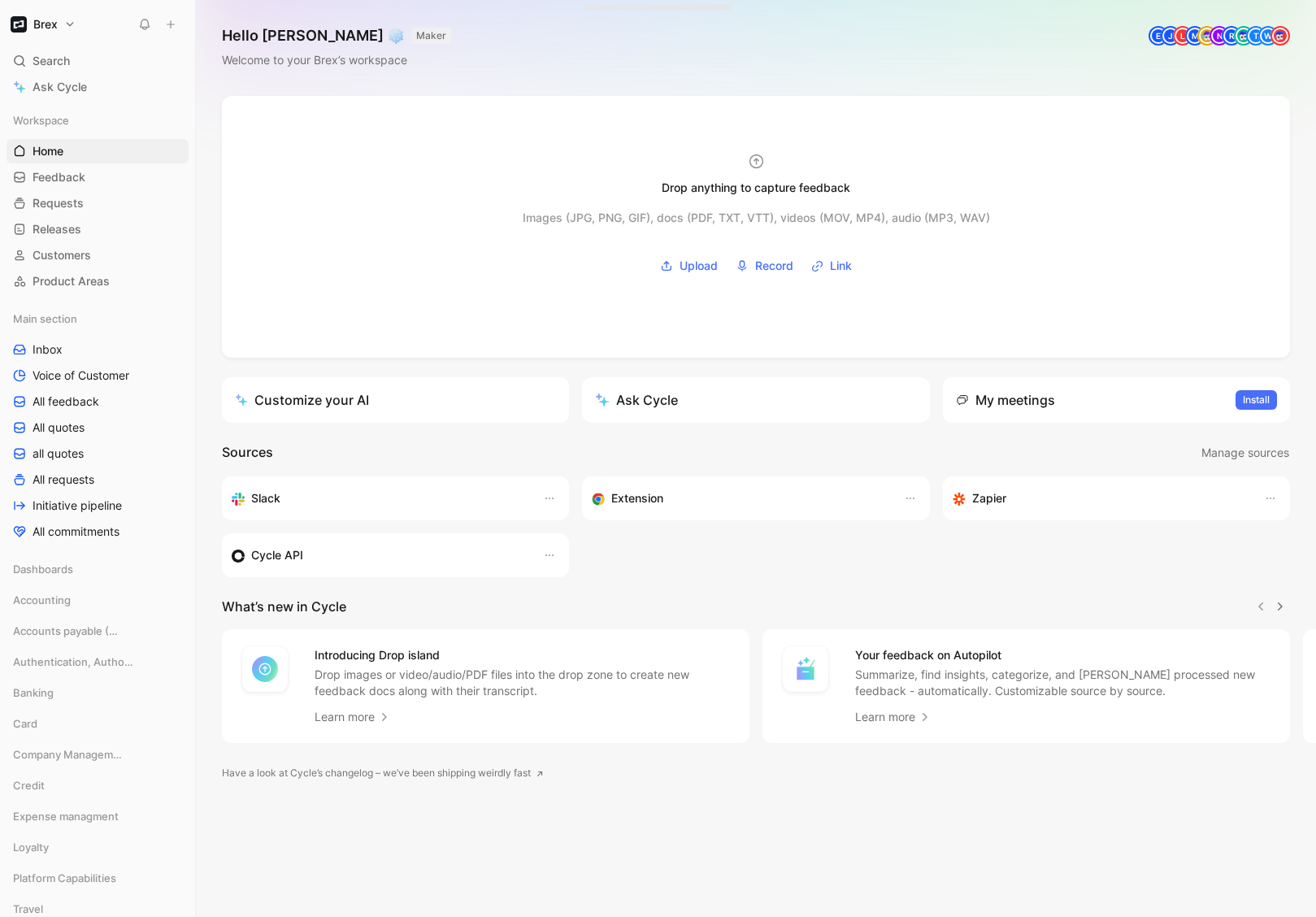 click on "Brex Search ⌘ K Ask Cycle Workspace Home G then H Feedback G then F Requests G then R Releases G then L Customers Product Areas Main section Inbox Voice of Customer All feedback All quotes all quotes All requests Initiative pipeline All commitments Dashboards Accounting Accounts payable (AP) Authentication, Authorization & Auditing Banking Card Company Management Credit Expense managment Loyalty Platform Capabilities Travel AI monitoring Other
To pick up a draggable item, press the space bar.
While dragging, use the arrow keys to move the item.
Press space again to drop the item in its new position, or press escape to cancel.
Help center Invite member" at bounding box center (98, 458) 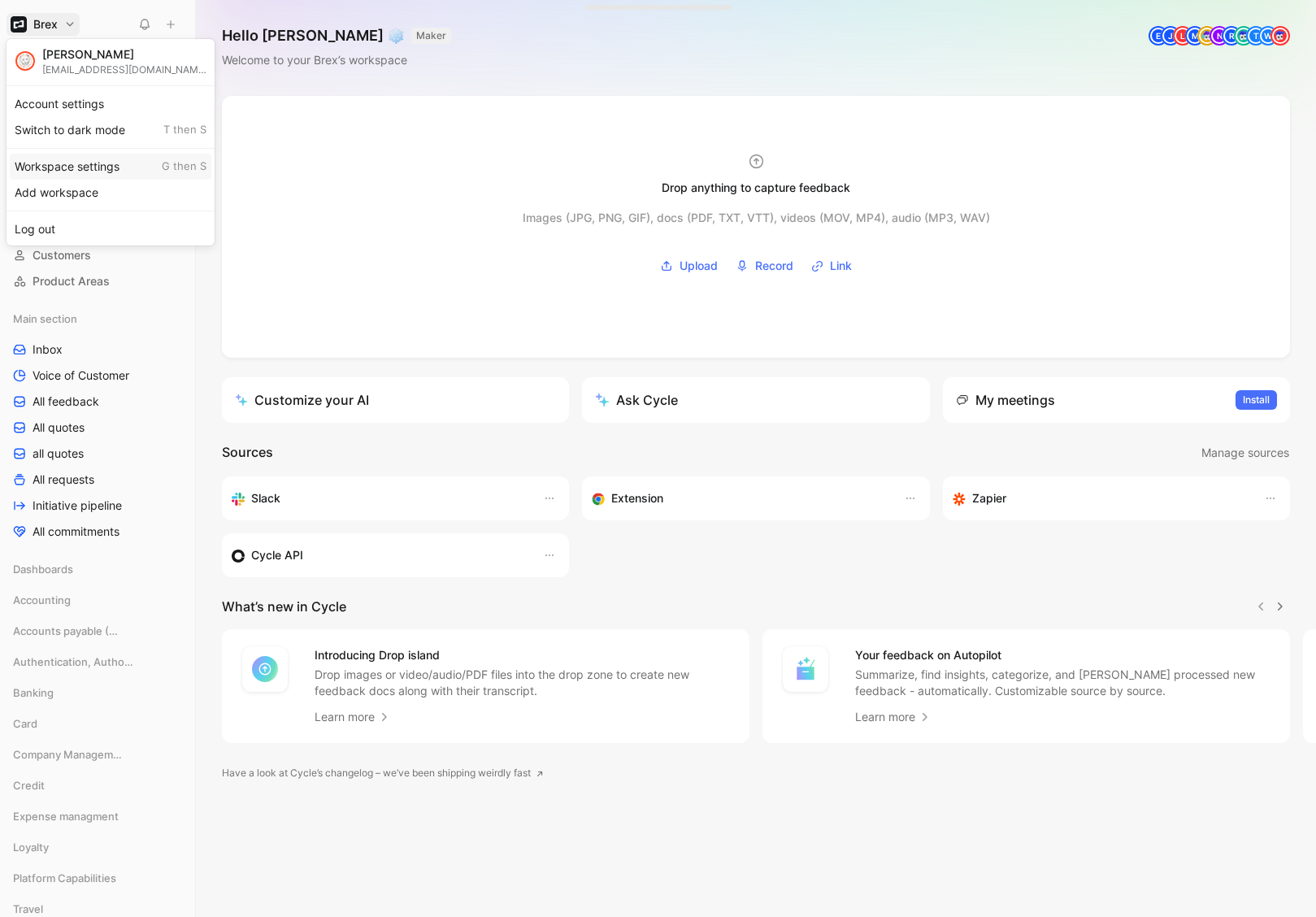 click on "Workspace settings G then S" at bounding box center [111, 167] 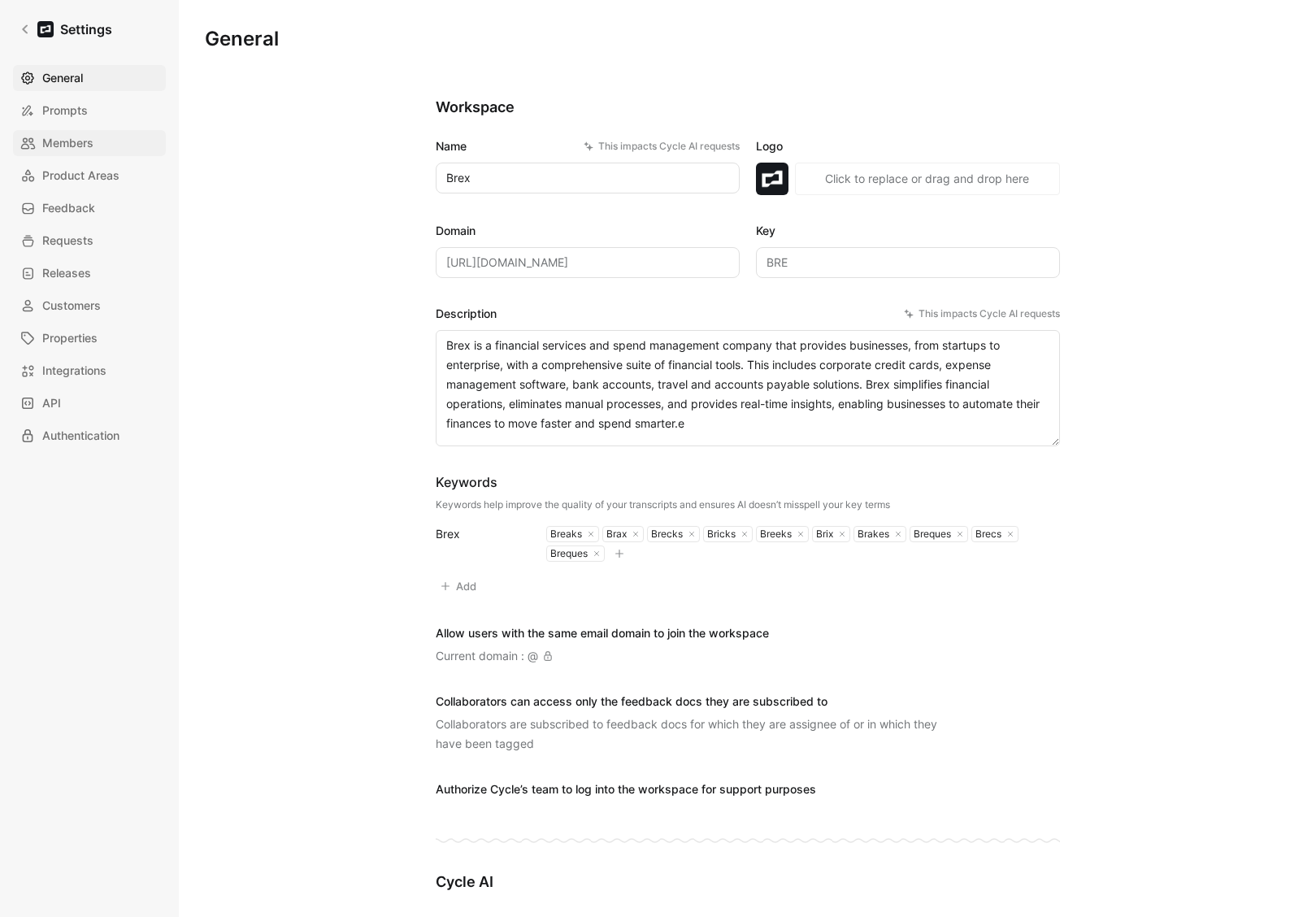 click on "Members" at bounding box center (89, 143) 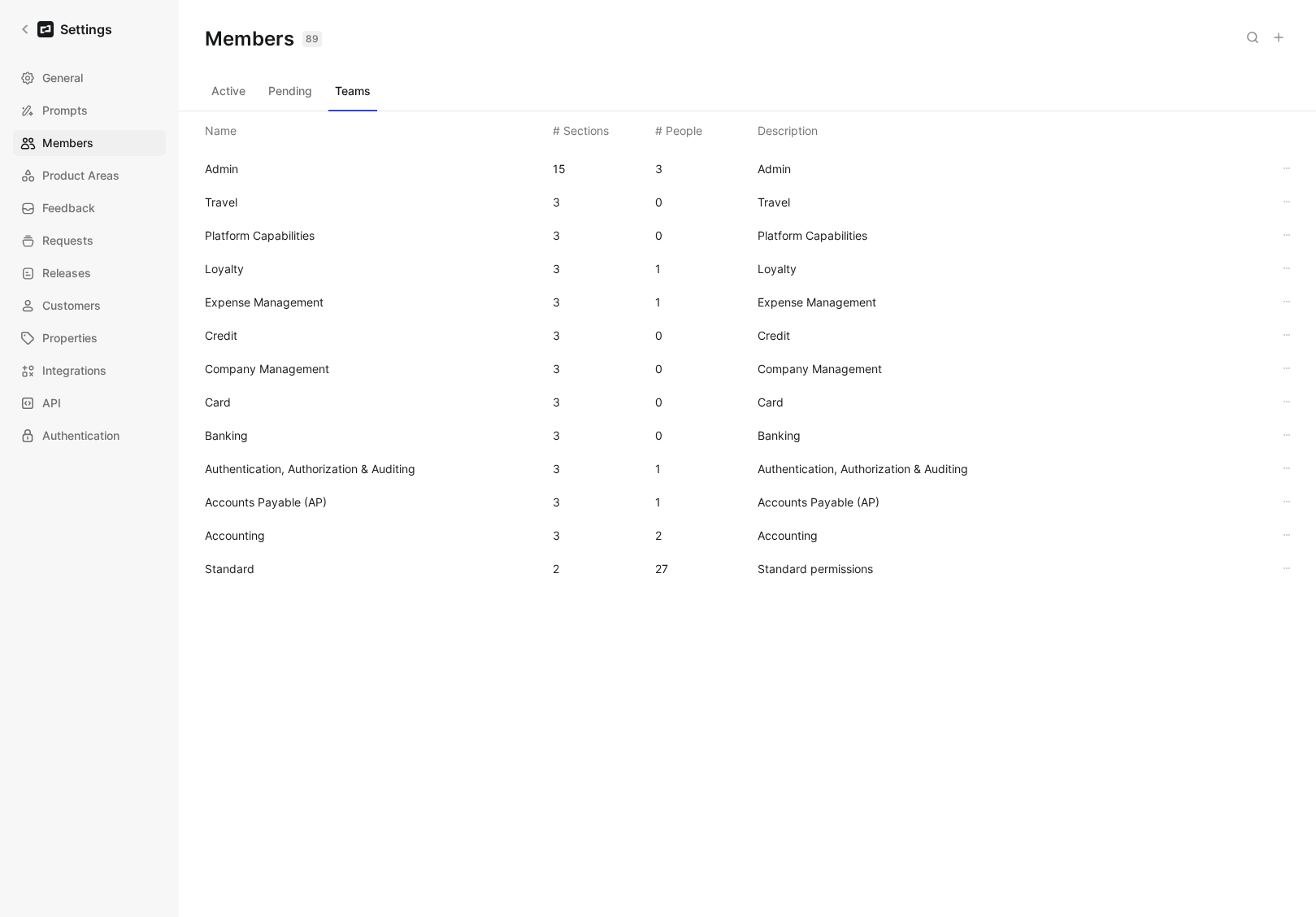 click 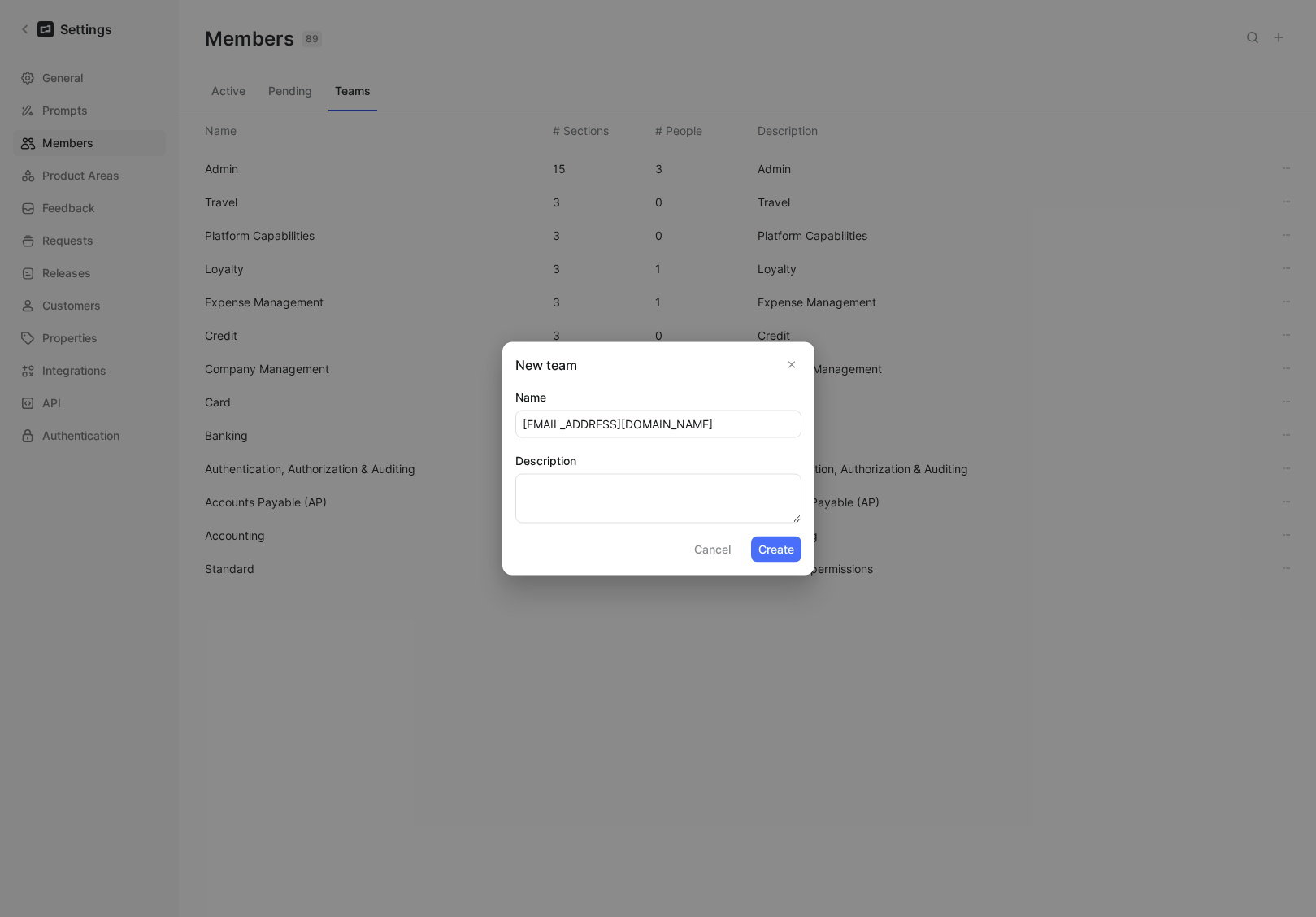 type on "zwhite@brex.com" 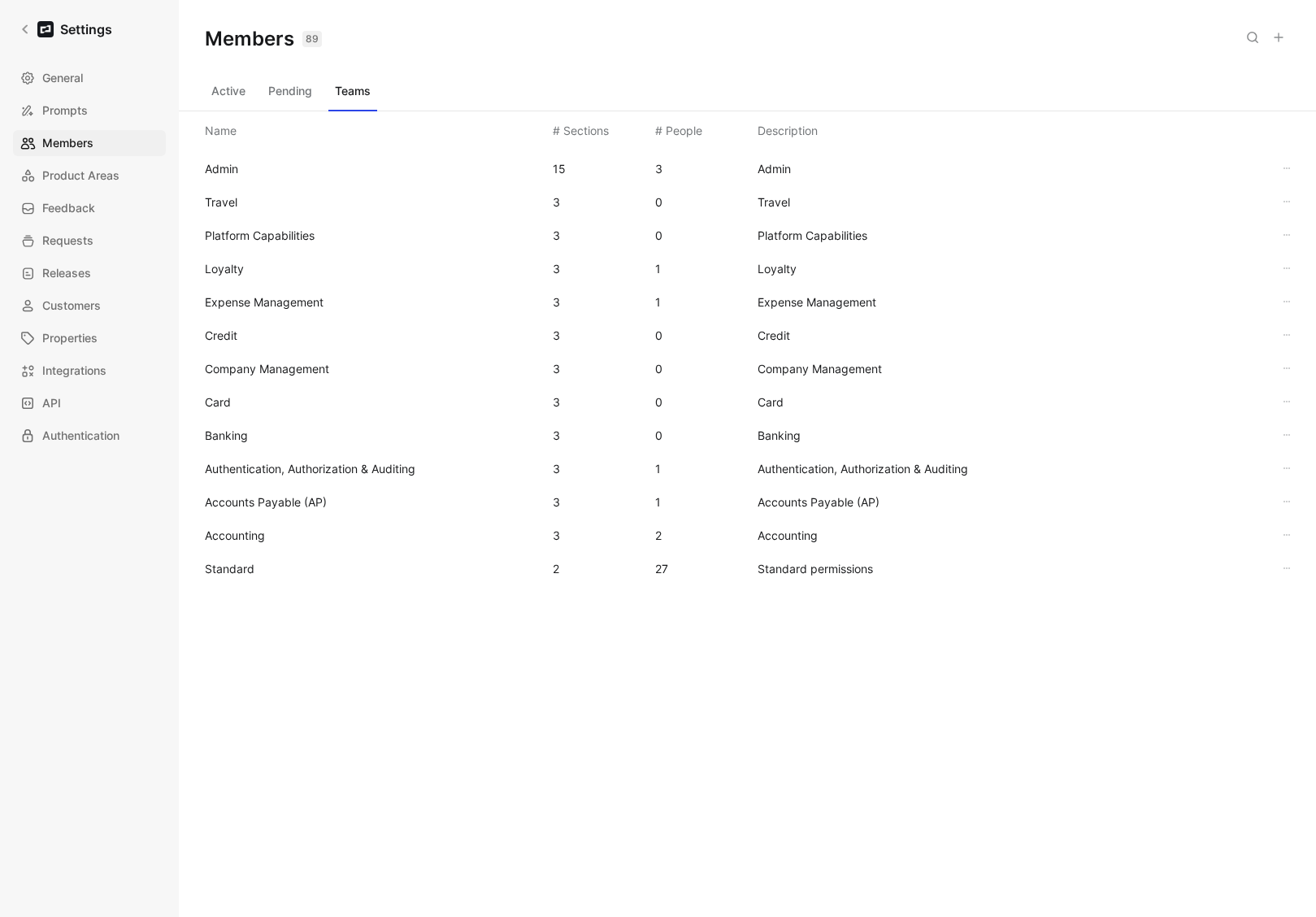 click on "Active" at bounding box center (228, 91) 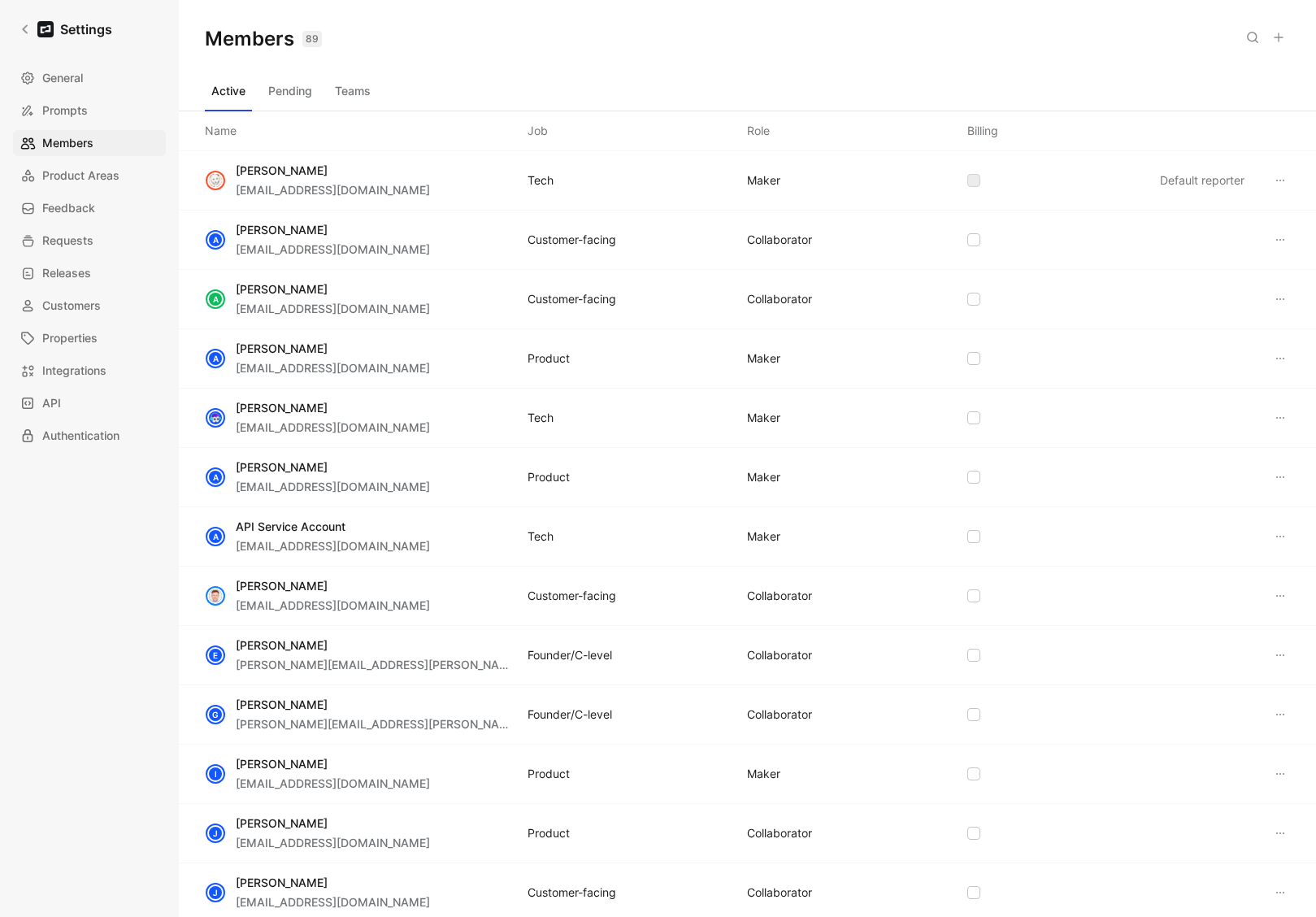 click 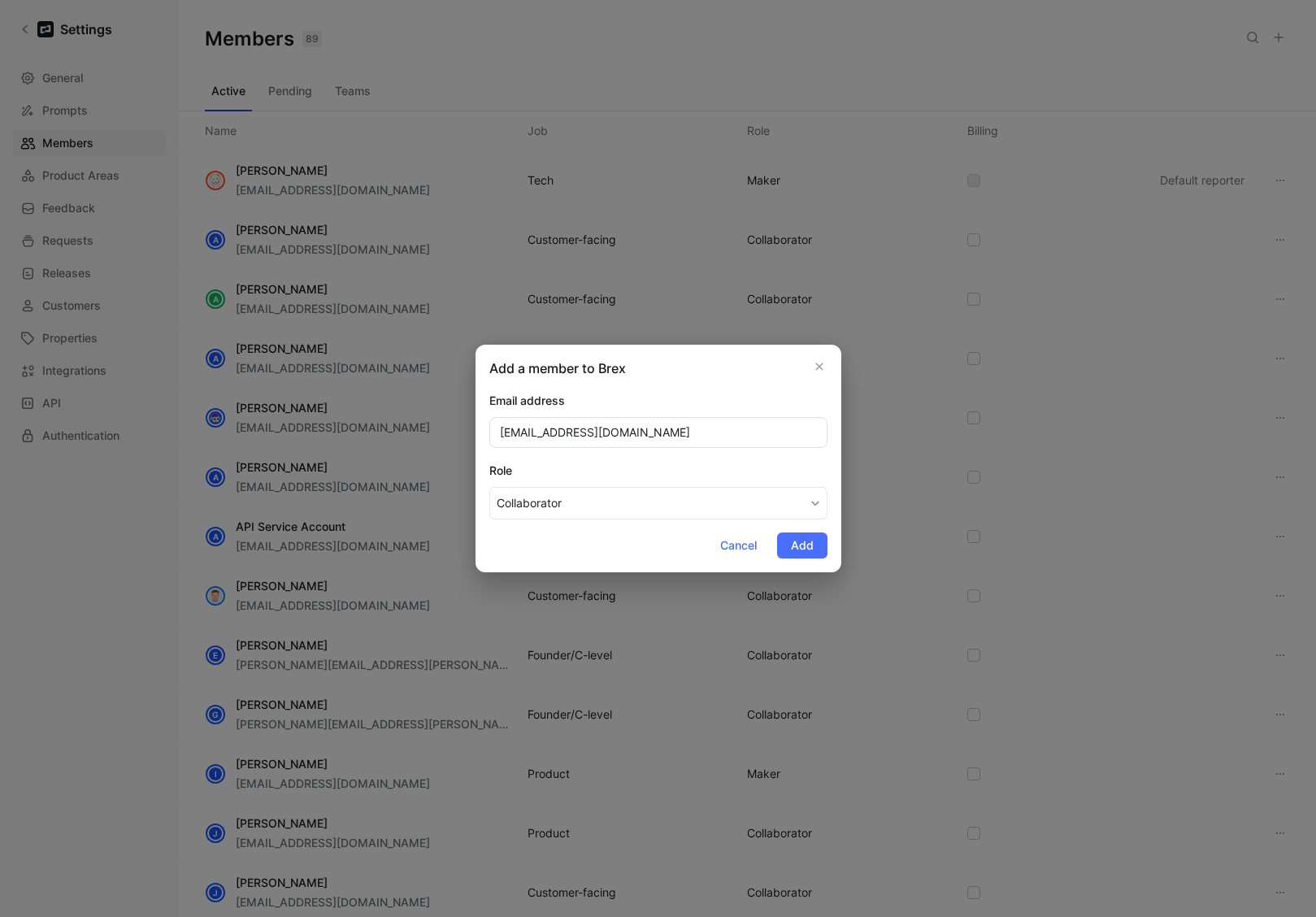 type on "zwhite@brex.com" 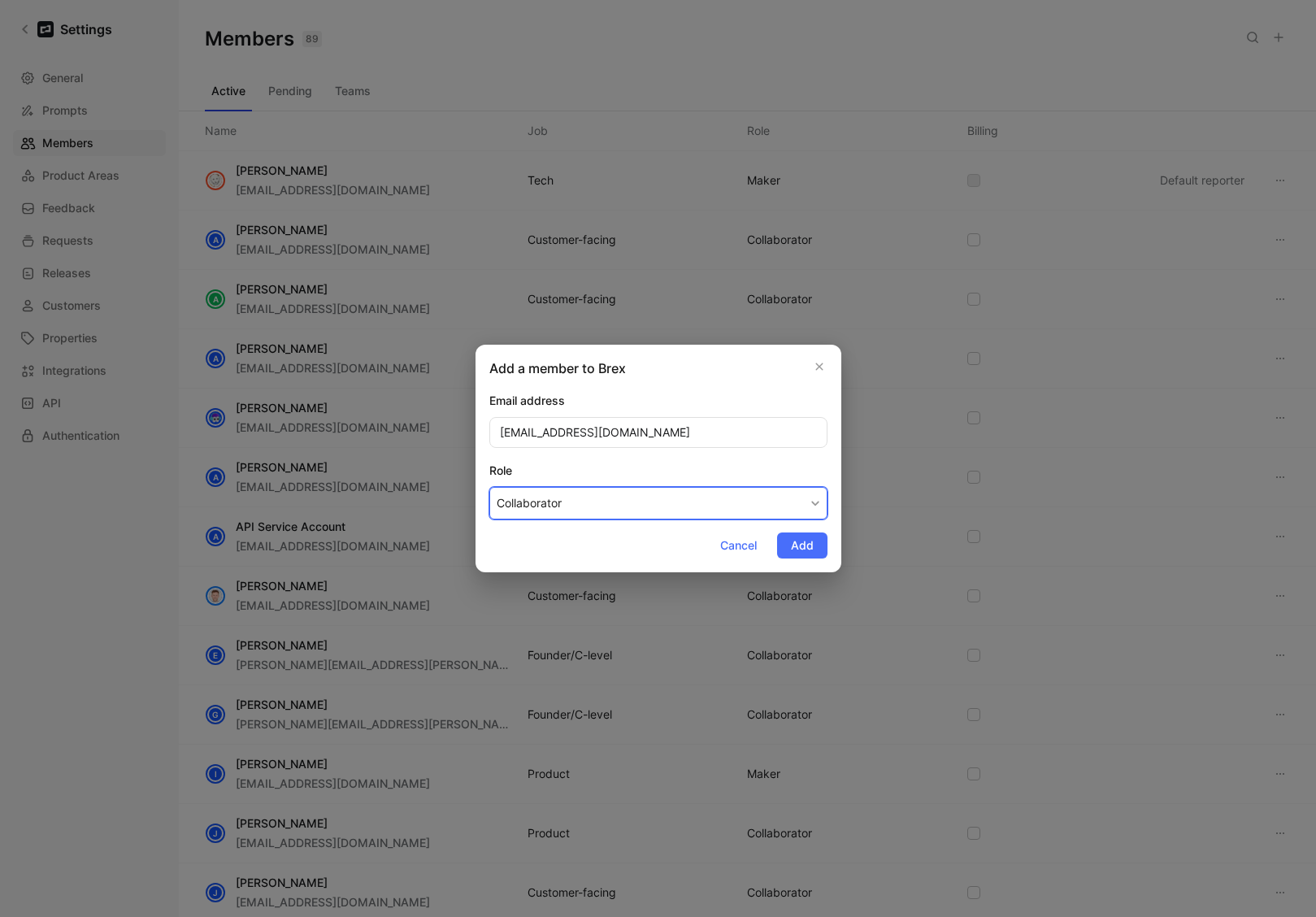 click on "Collaborator" at bounding box center (658, 503) 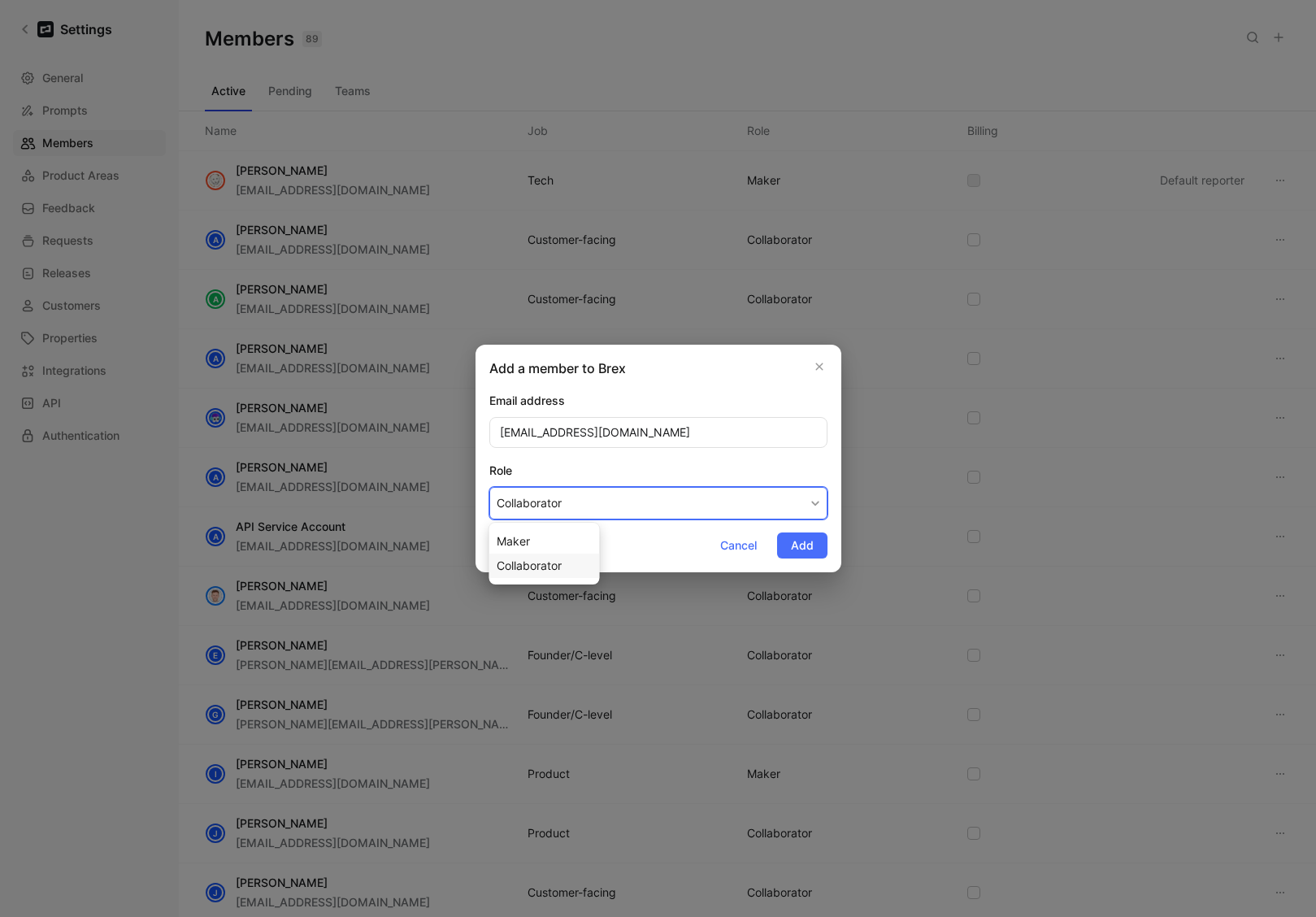 click on "Collaborator" at bounding box center (529, 565) 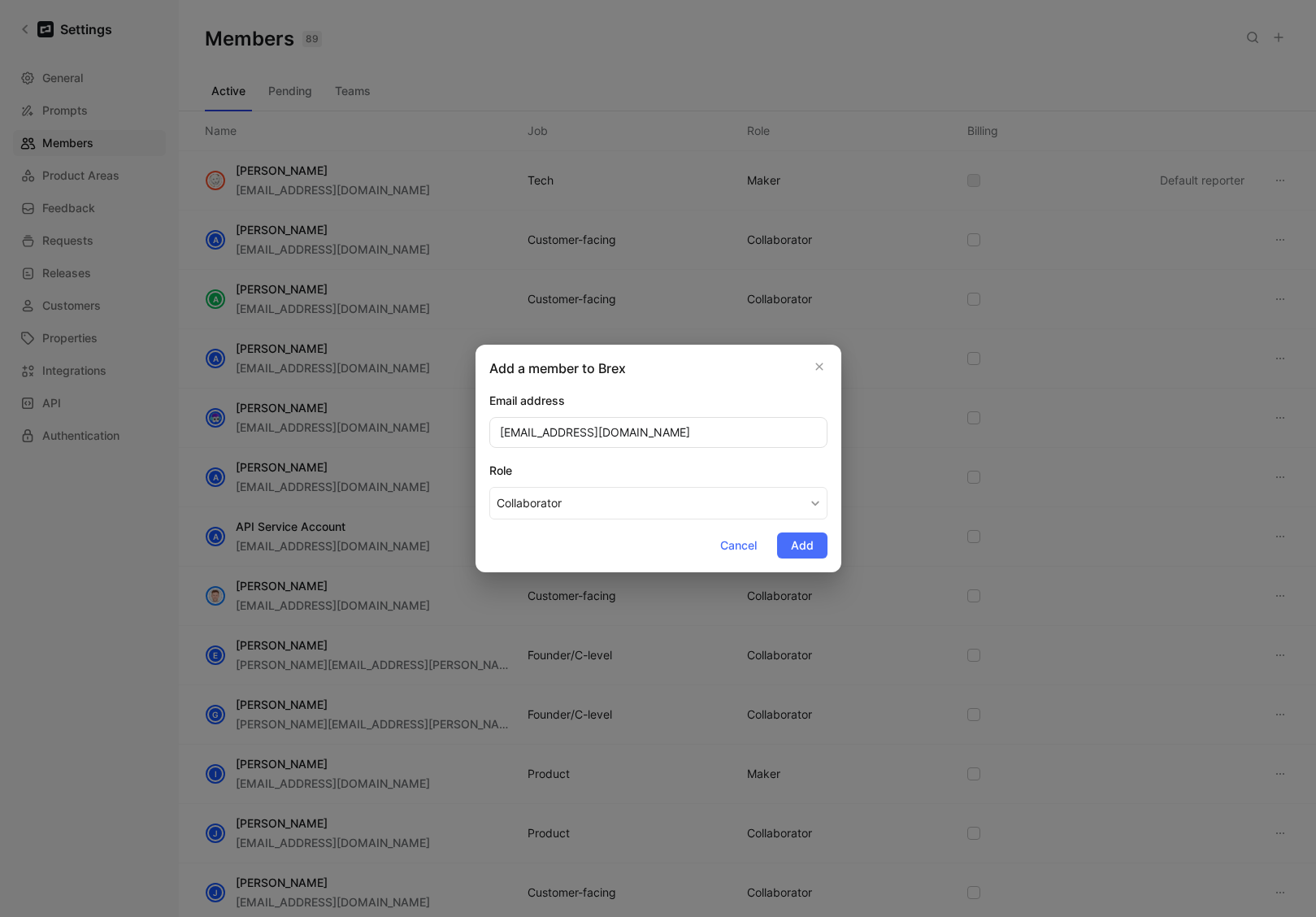 click on "Role" at bounding box center (658, 471) 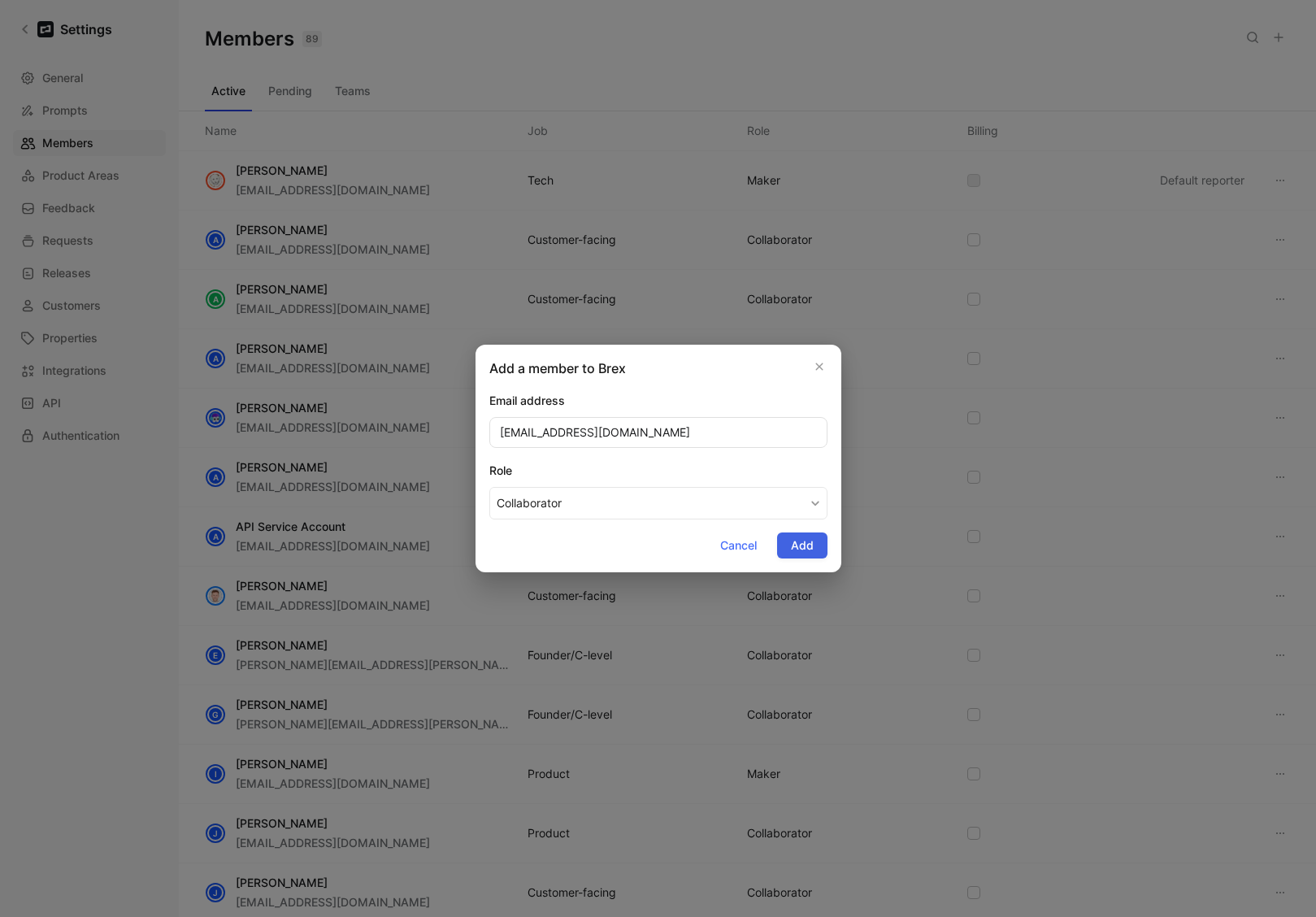 click on "Add" at bounding box center [802, 545] 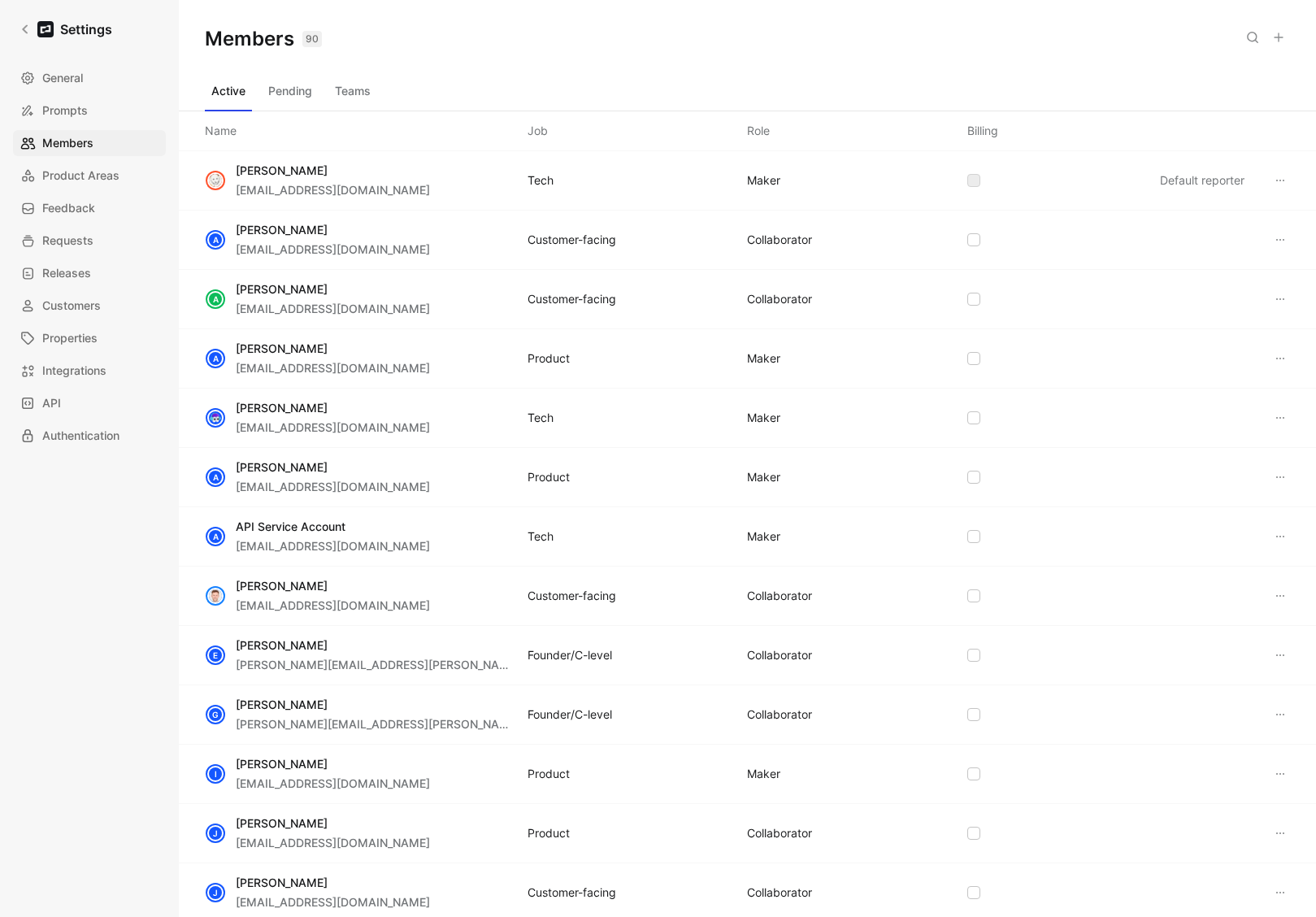 click 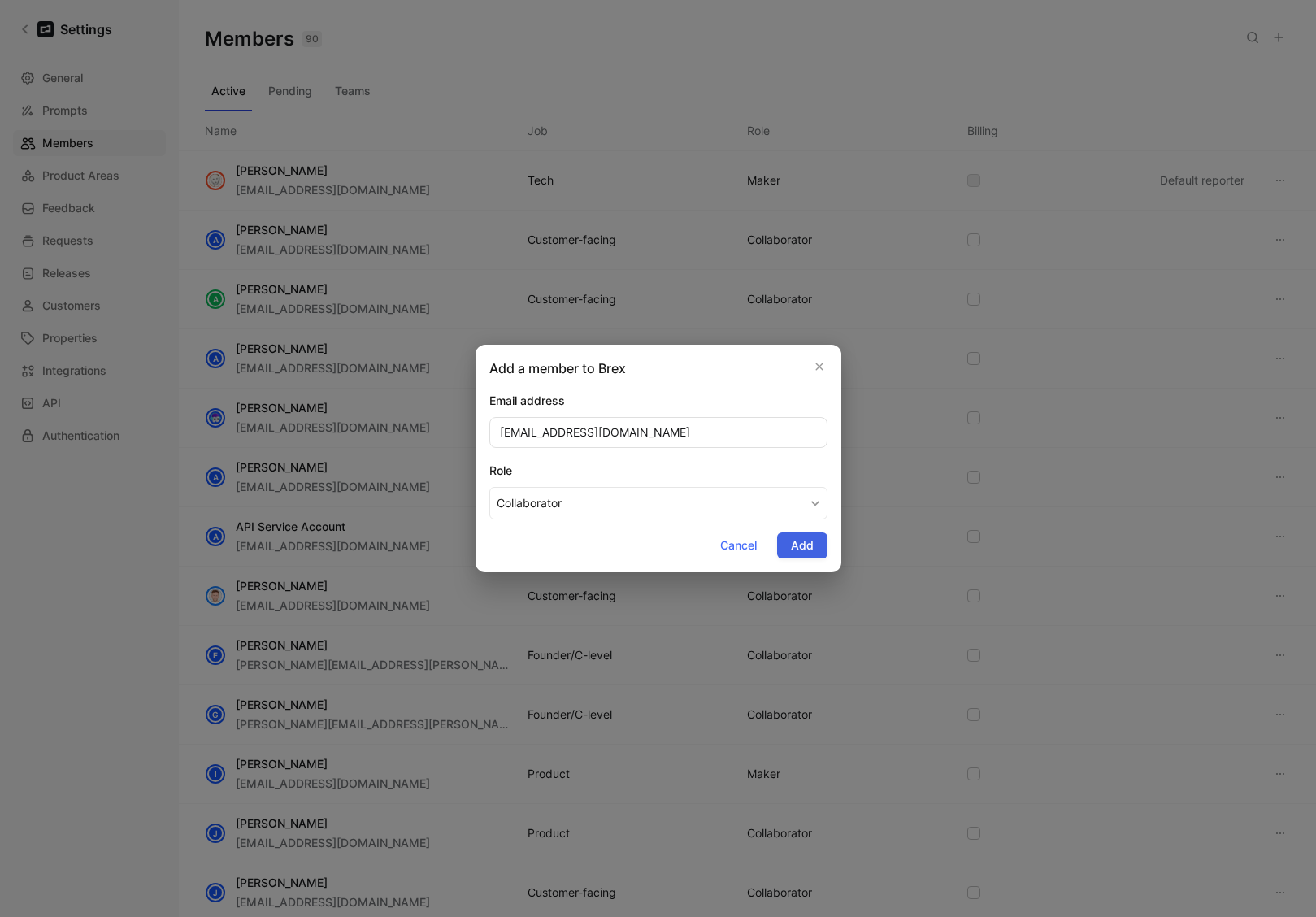 type on "jlo@brex.com" 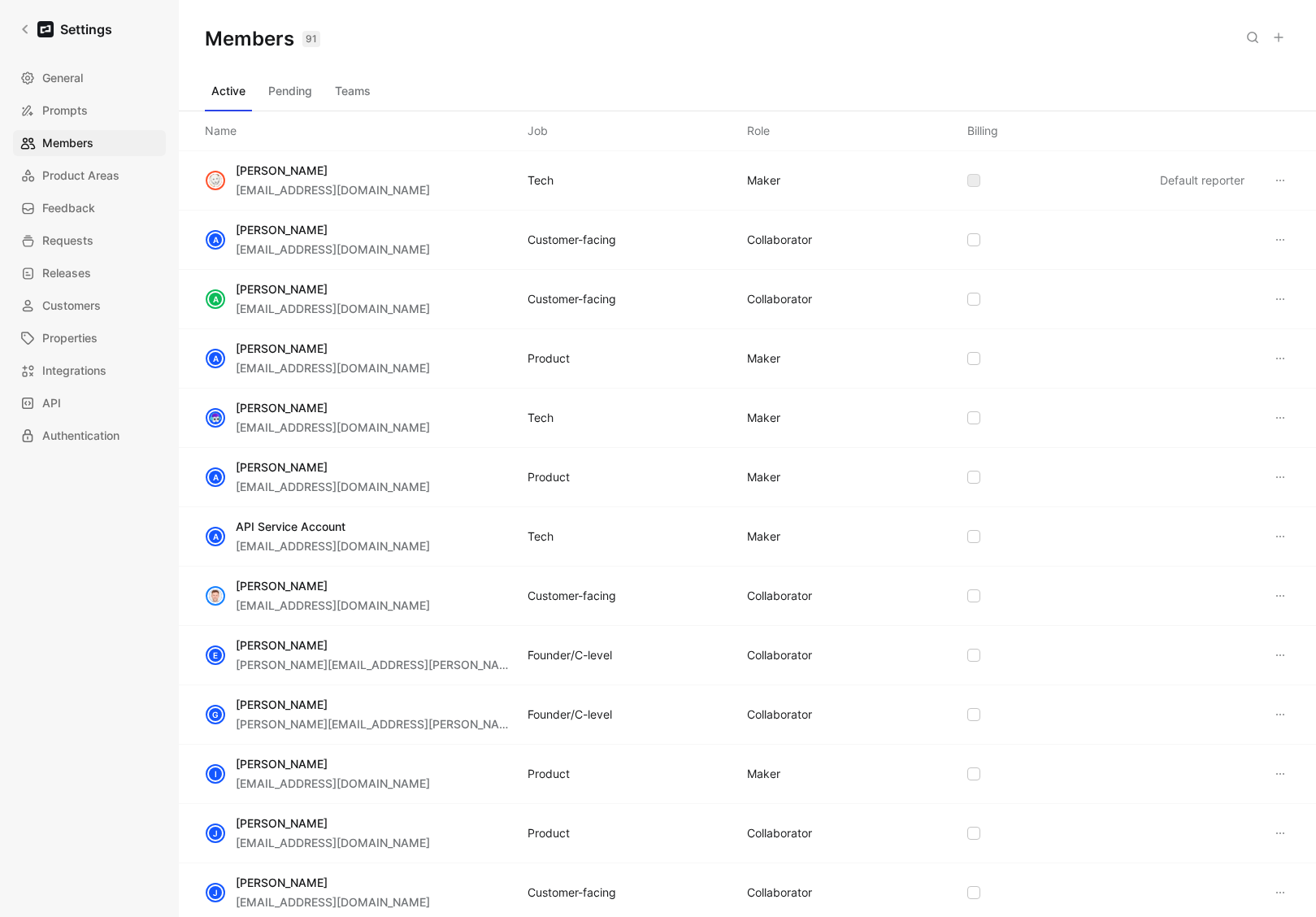 click 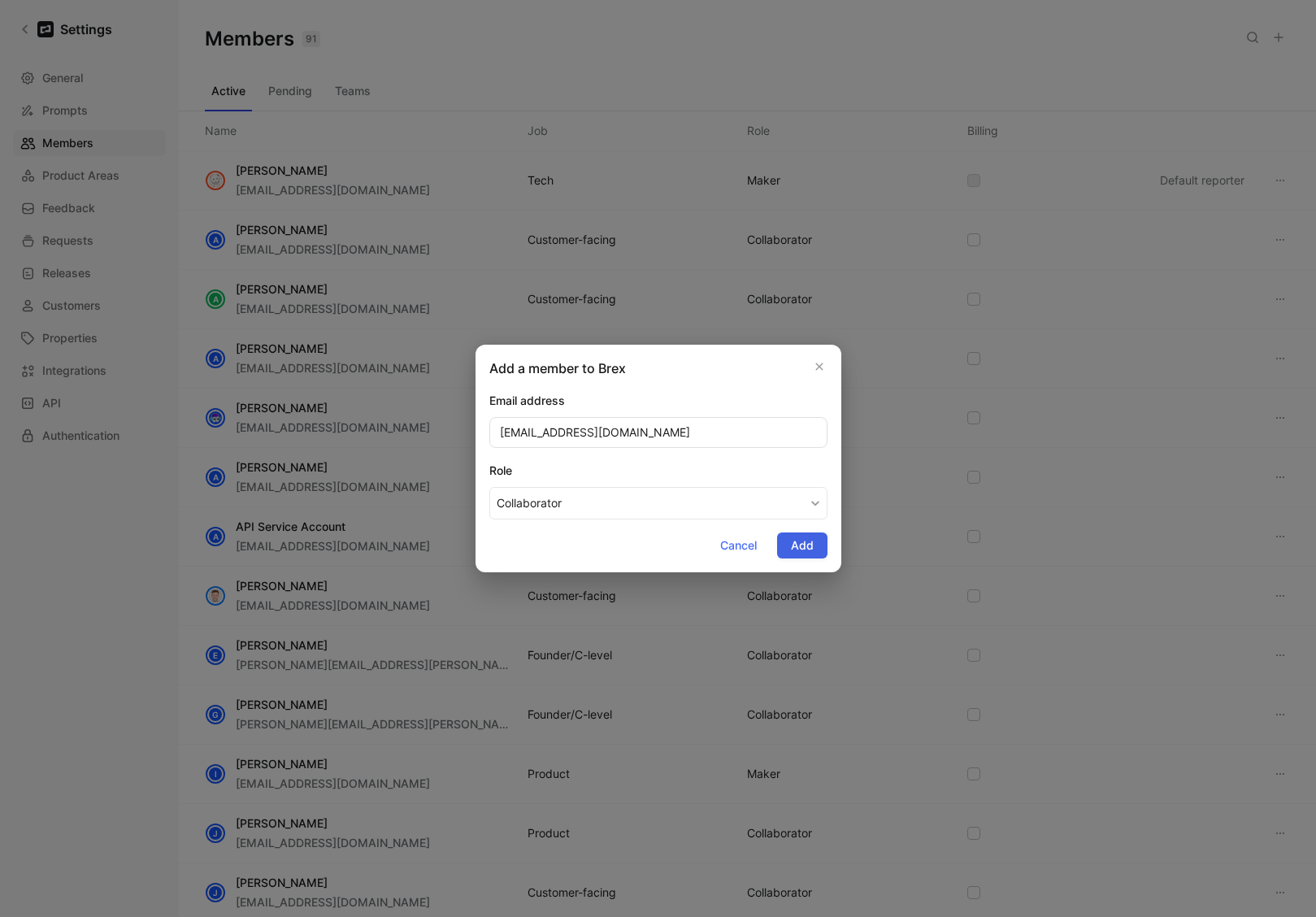 type on "ysong@brex.com" 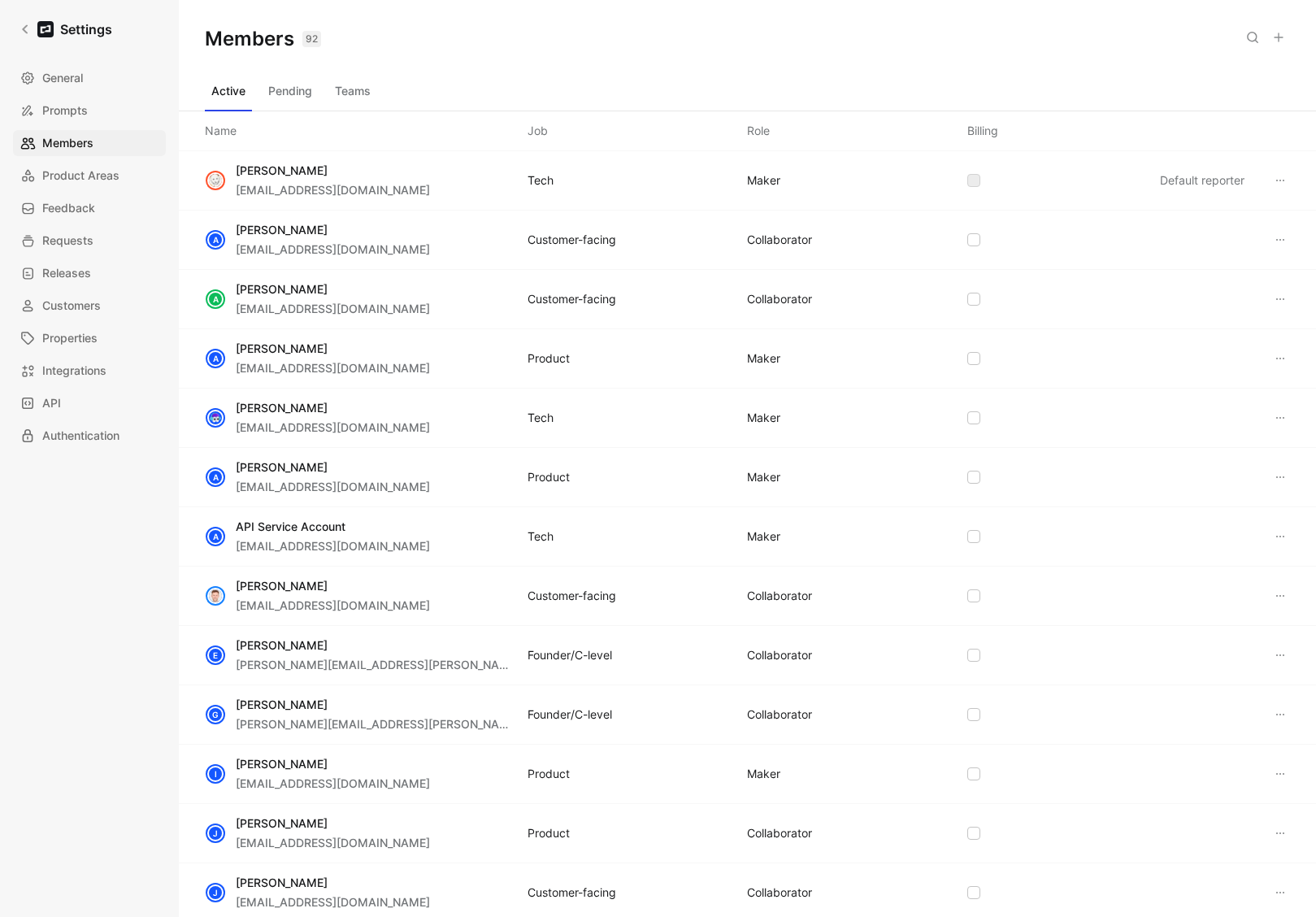 click 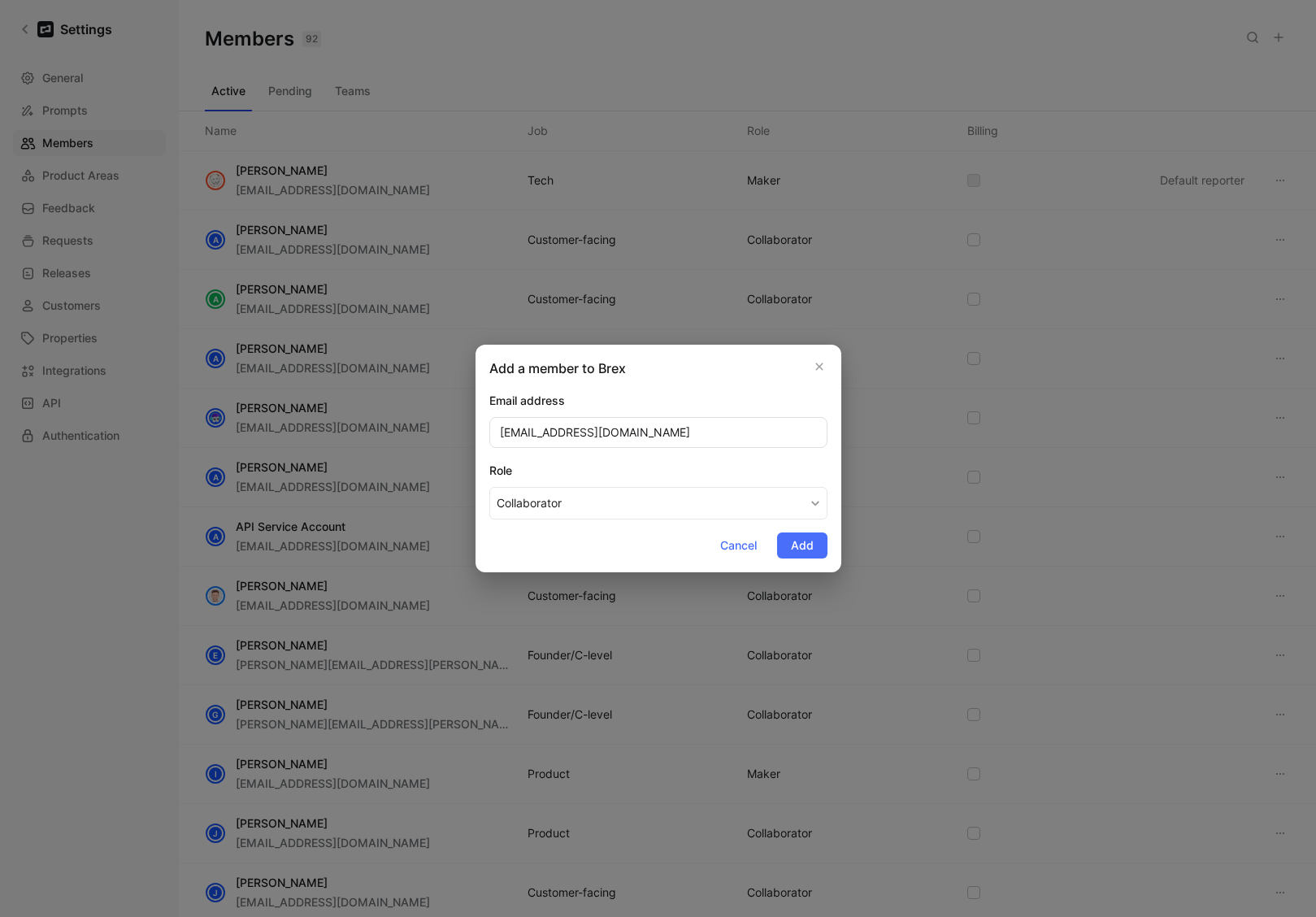 type on "cizquierdo@brex.com" 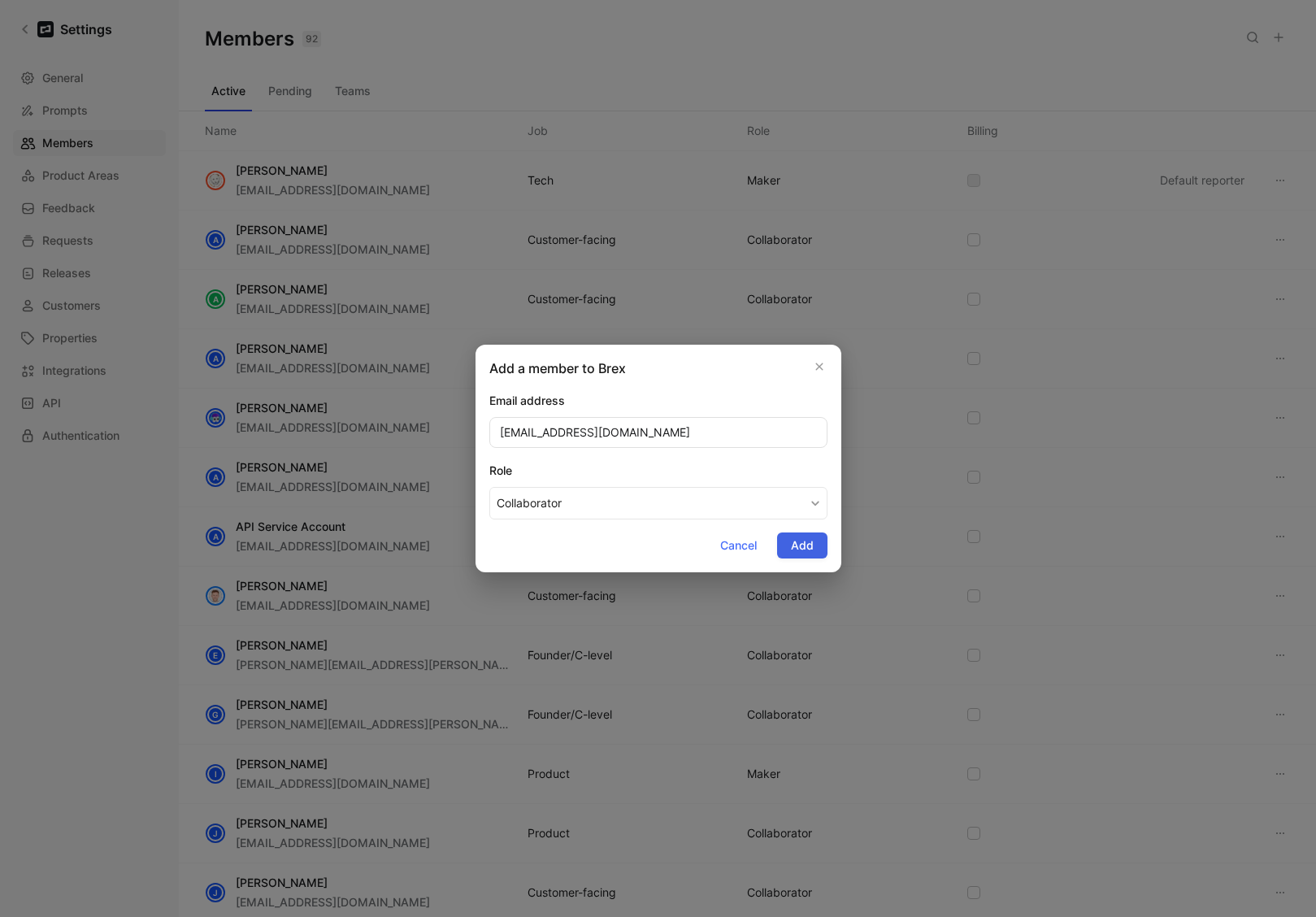 click on "Add" at bounding box center [802, 545] 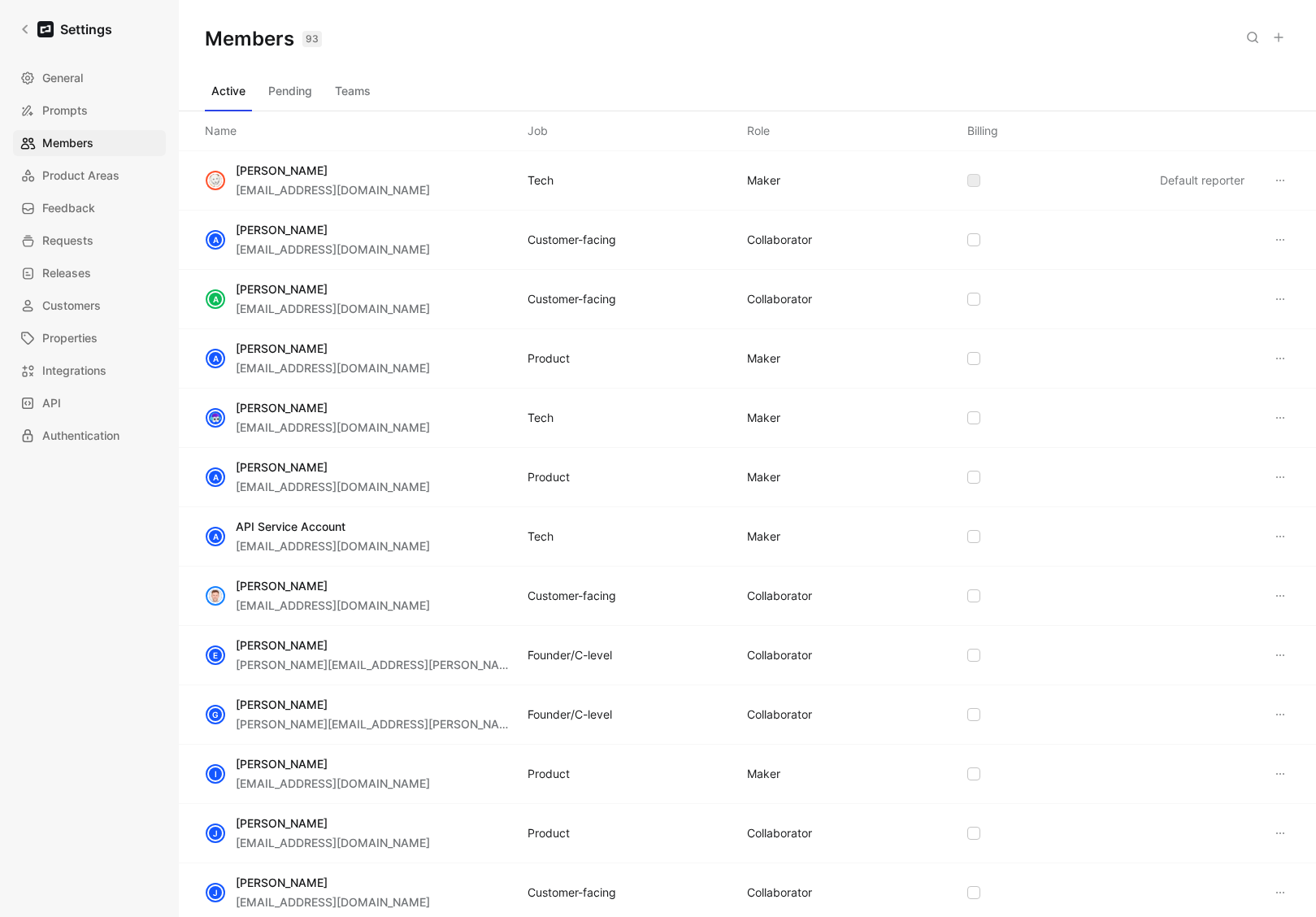 click on "Teams" at bounding box center [353, 91] 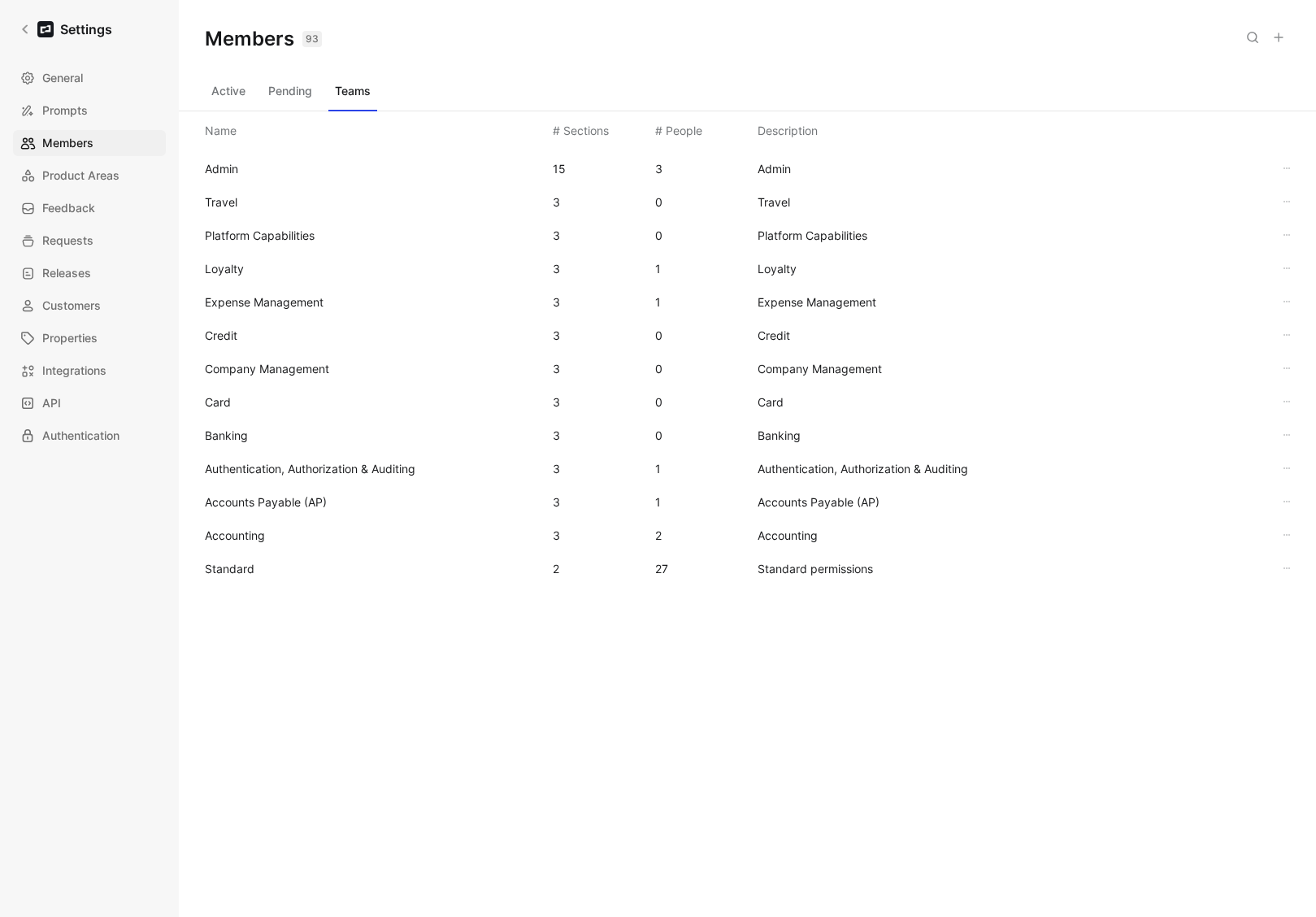 click on "Standard 2 27 Standard permissions" at bounding box center [747, 568] 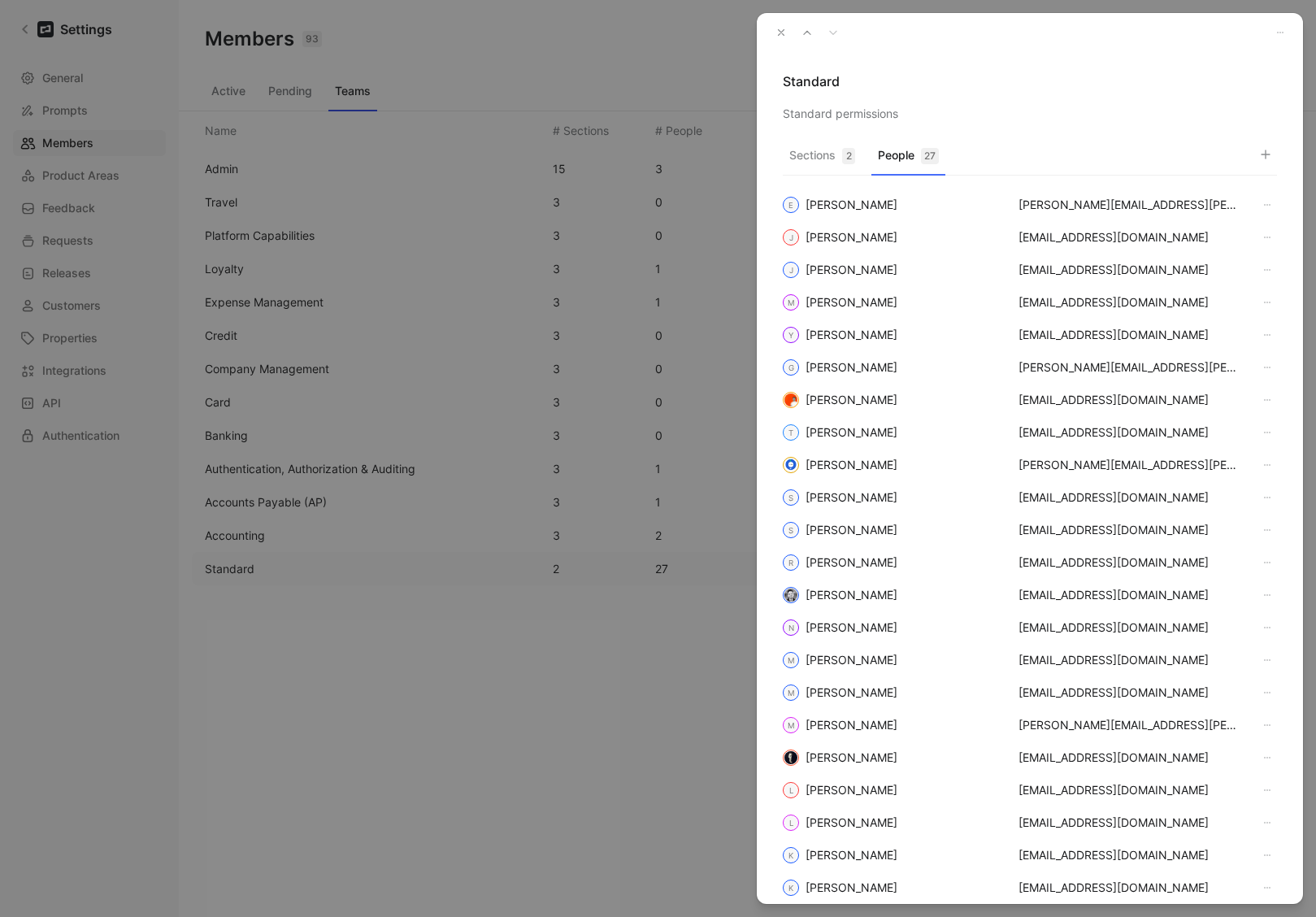 click on "People 27" at bounding box center [908, 159] 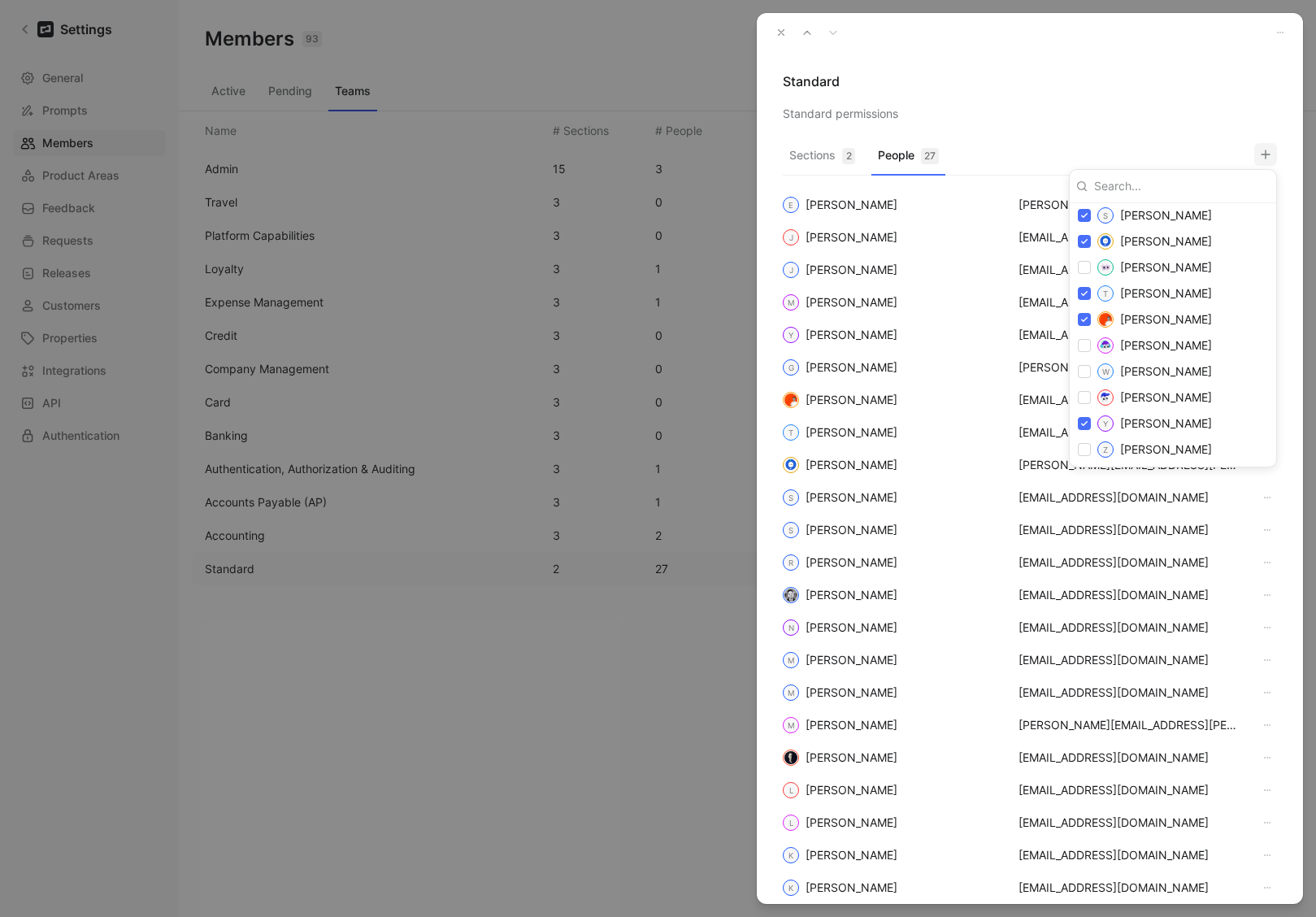 scroll, scrollTop: 891, scrollLeft: 0, axis: vertical 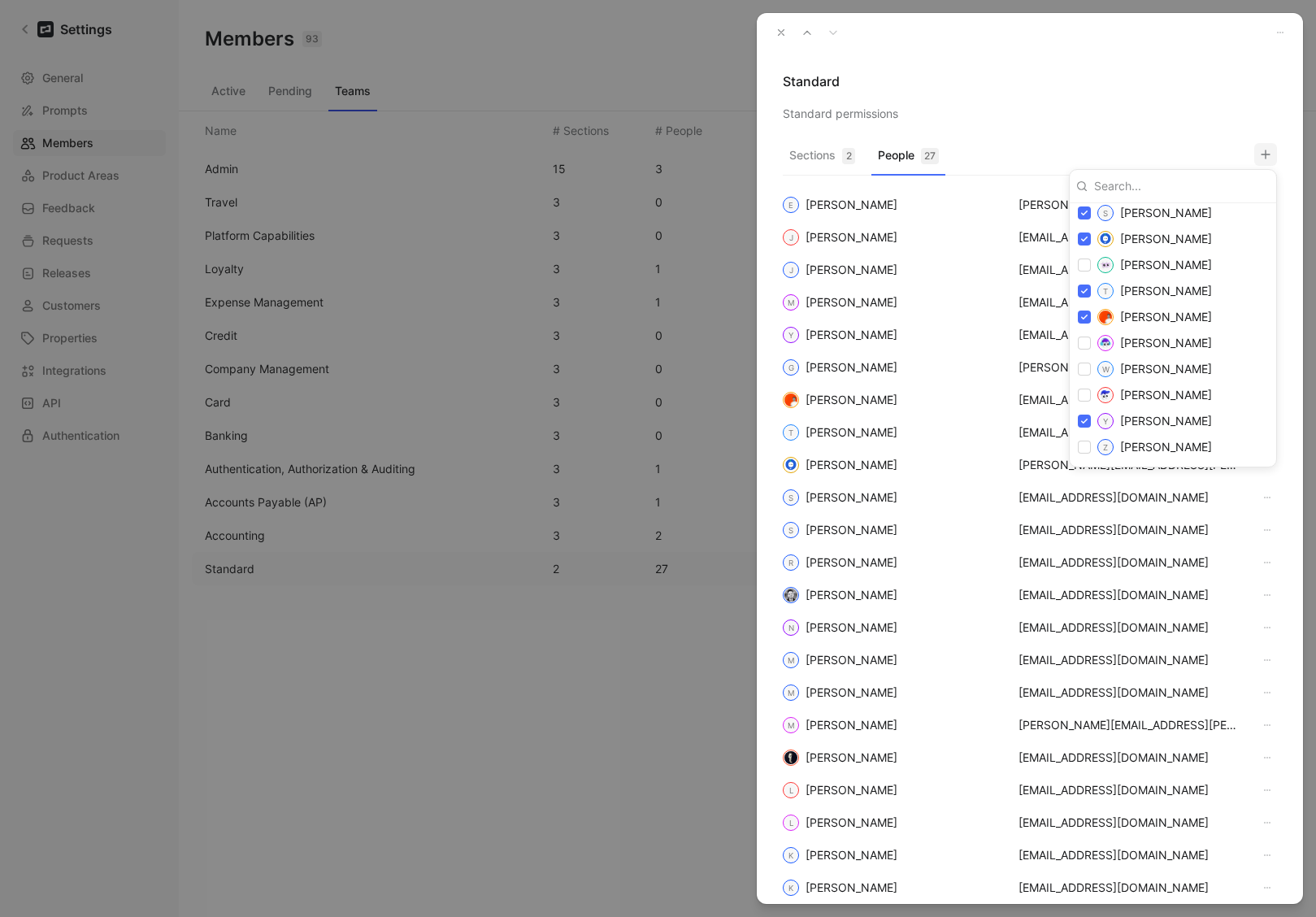 click at bounding box center (658, 458) 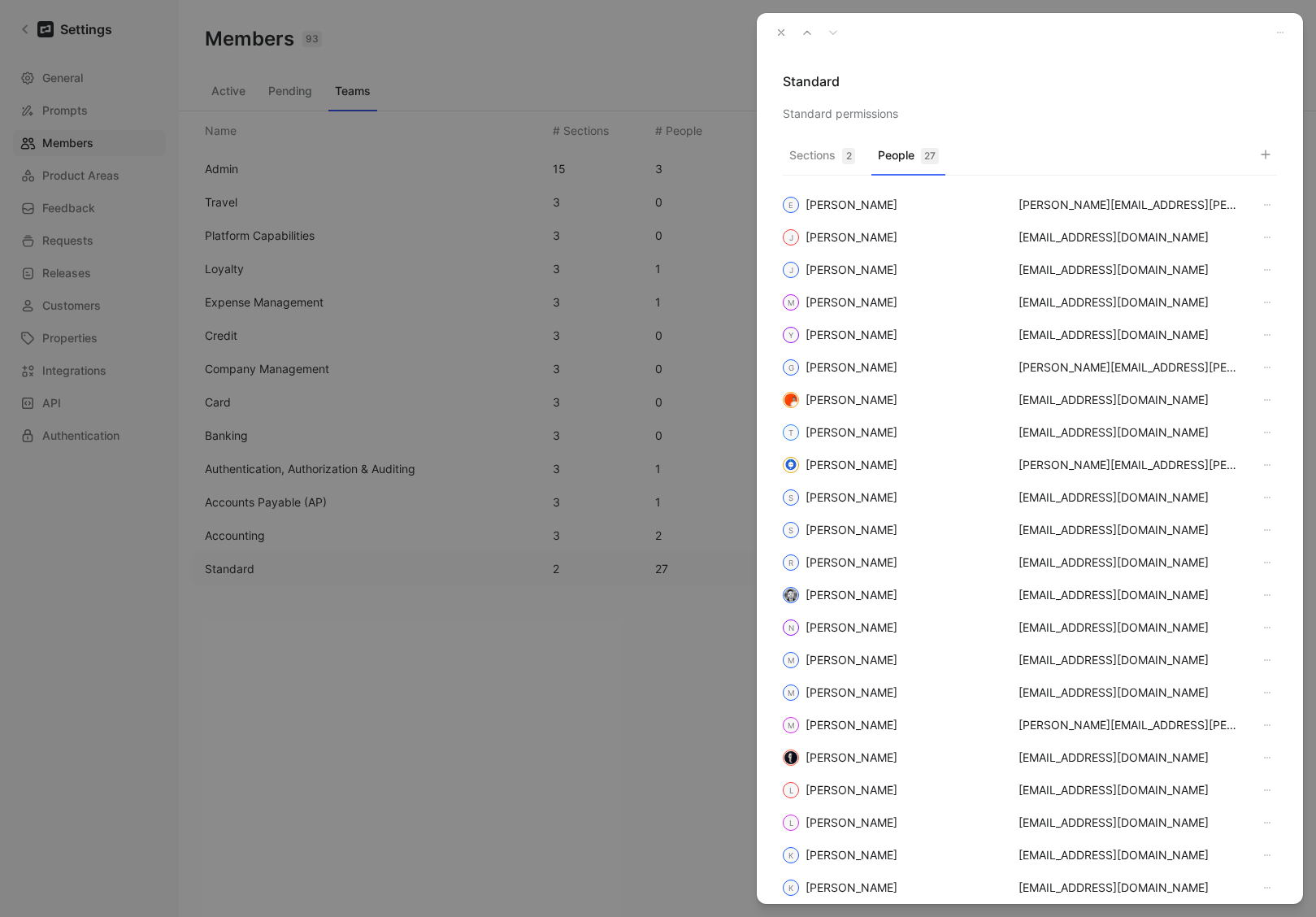 click 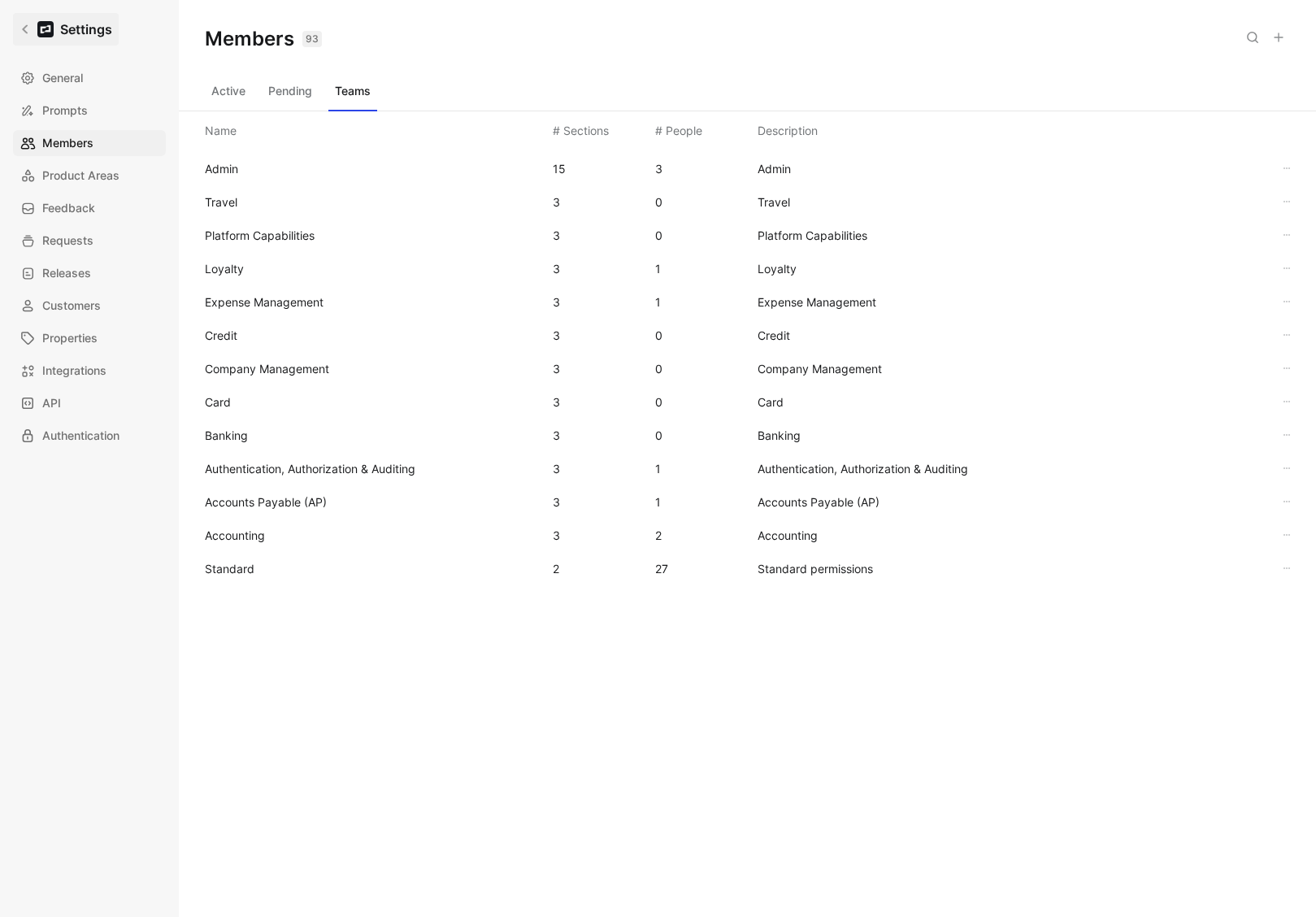 click on "Settings" at bounding box center [66, 29] 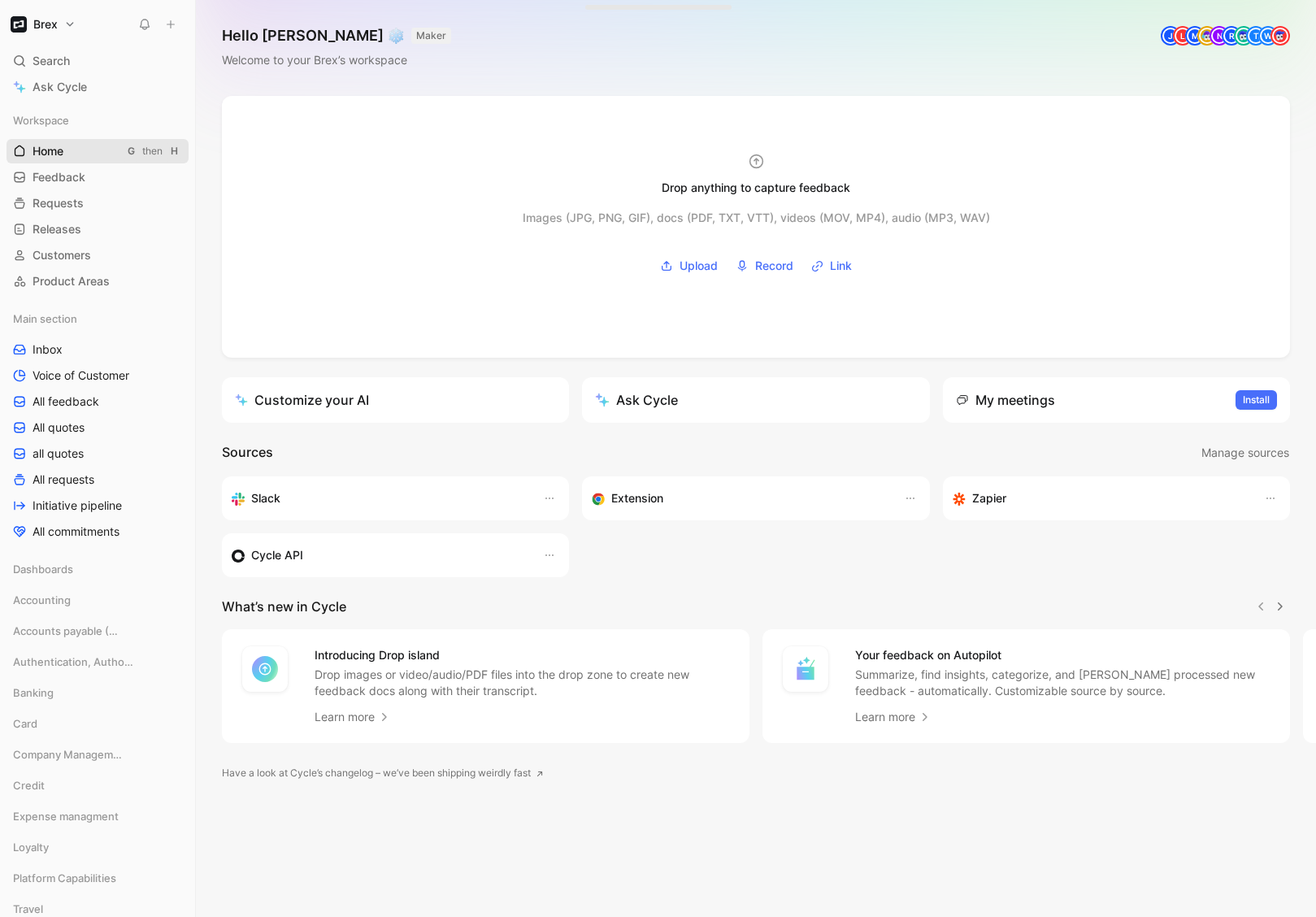 click on "Home" at bounding box center [48, 151] 